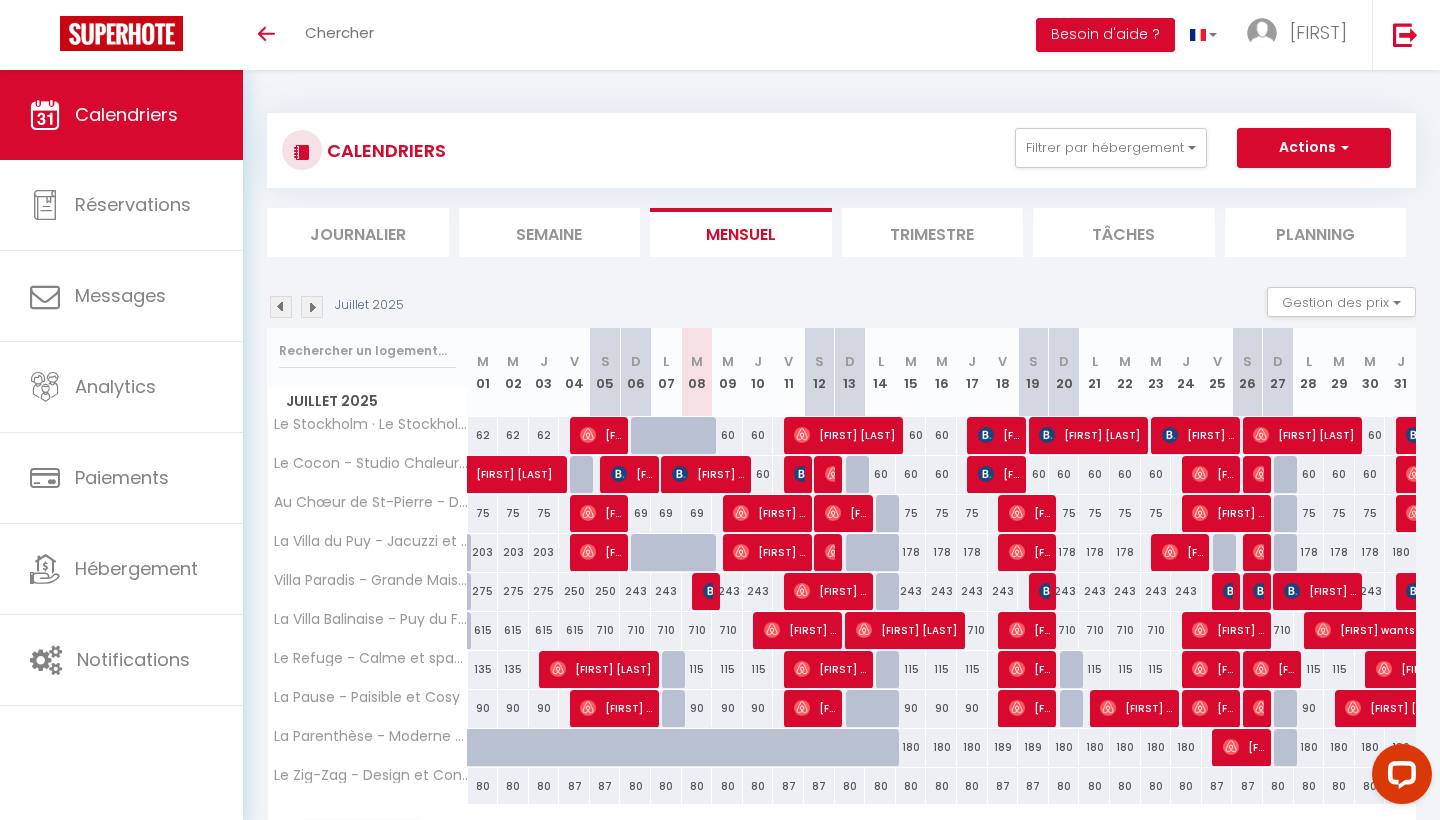 scroll, scrollTop: 0, scrollLeft: 0, axis: both 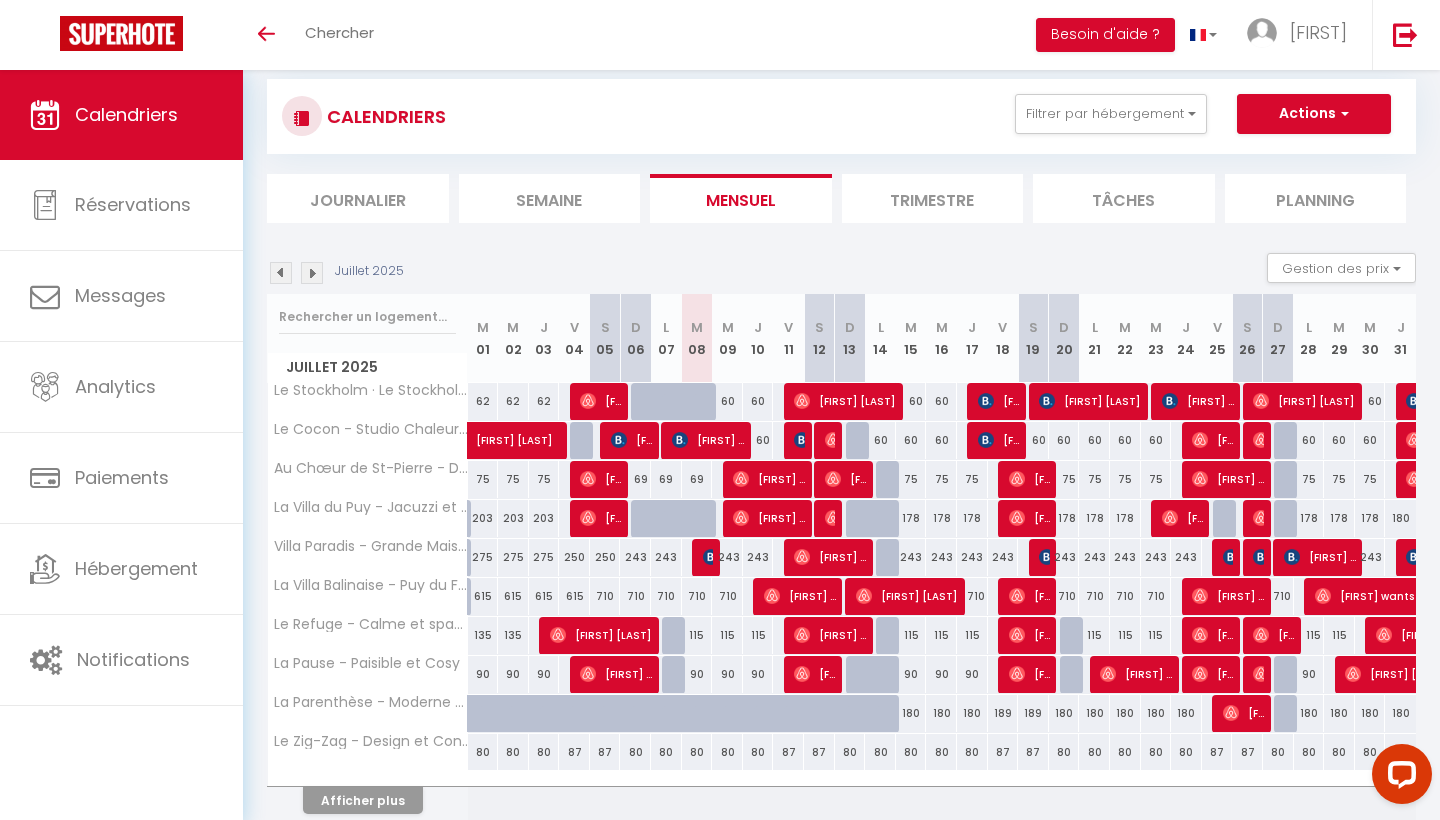 click on "Juillet 2025
Gestion des prix
Nb Nuits minimum   Règles   Disponibilité           Juillet 2025
M
01
M
02
J
03
V
04
S
05
D
06
L
07
M
08
M
09
J
10
V
11
S
12
D
13
L   M   M   J   V" at bounding box center (841, 567) 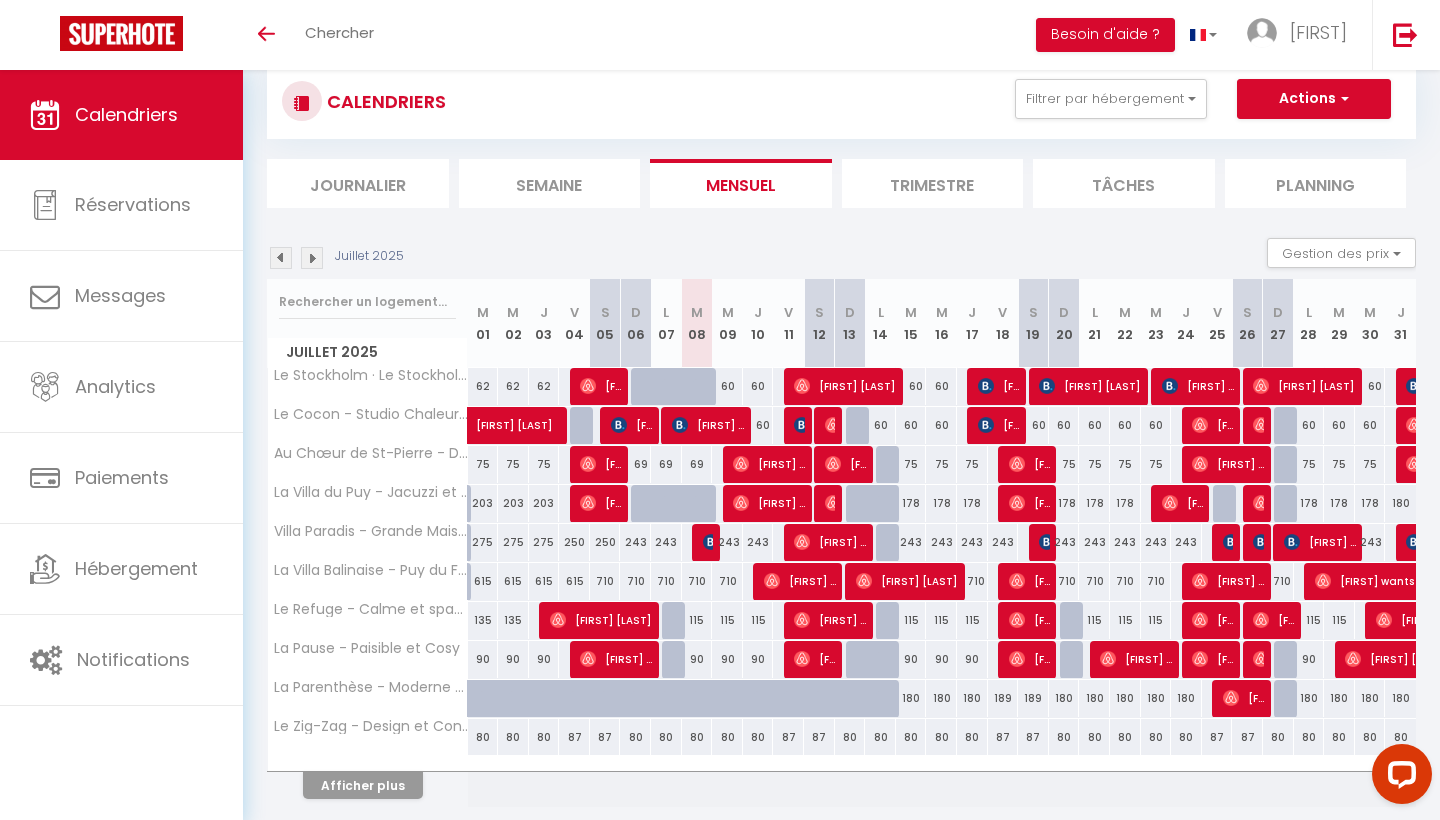 click on "Afficher plus" at bounding box center [363, 785] 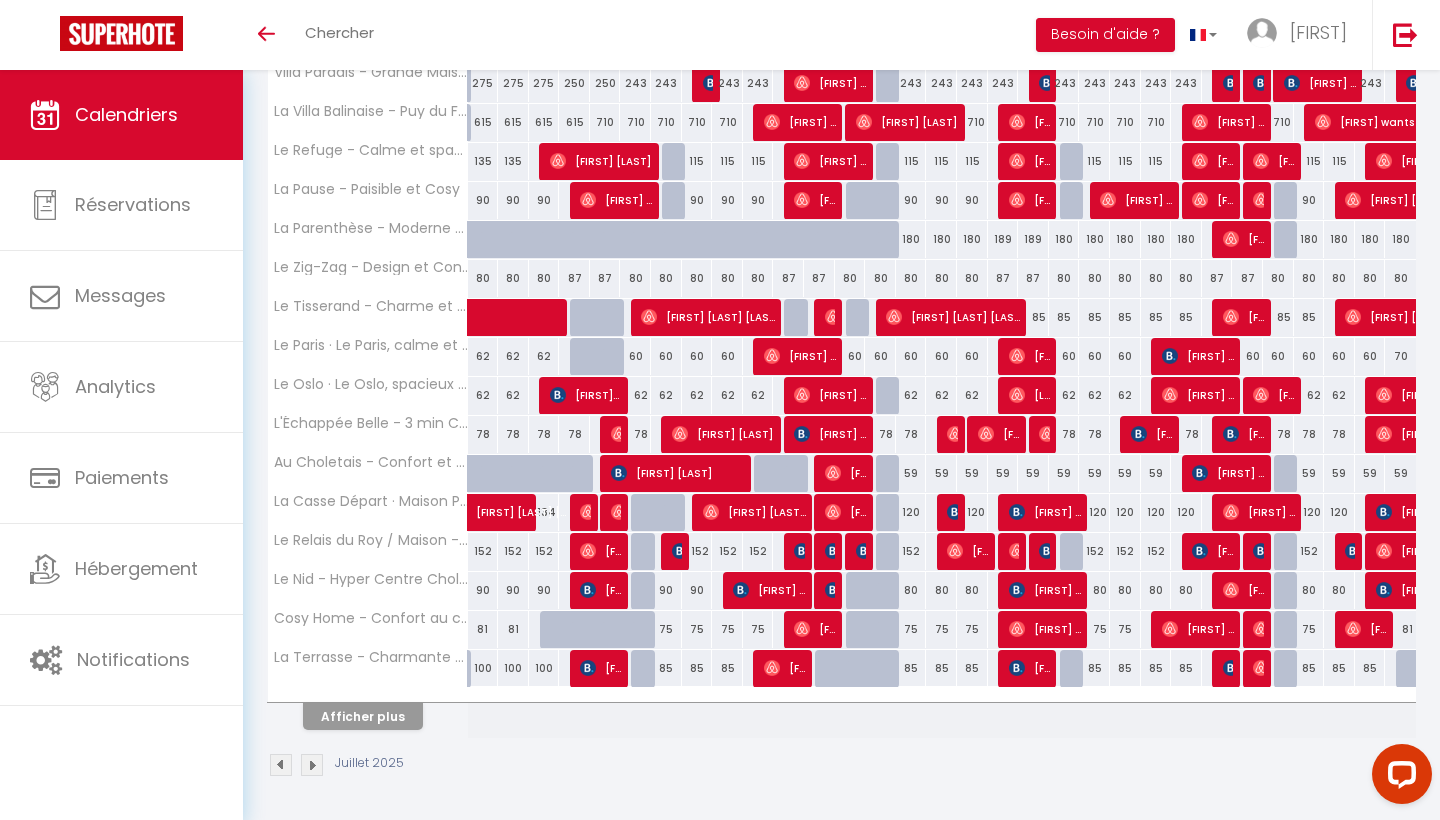 scroll, scrollTop: 507, scrollLeft: 0, axis: vertical 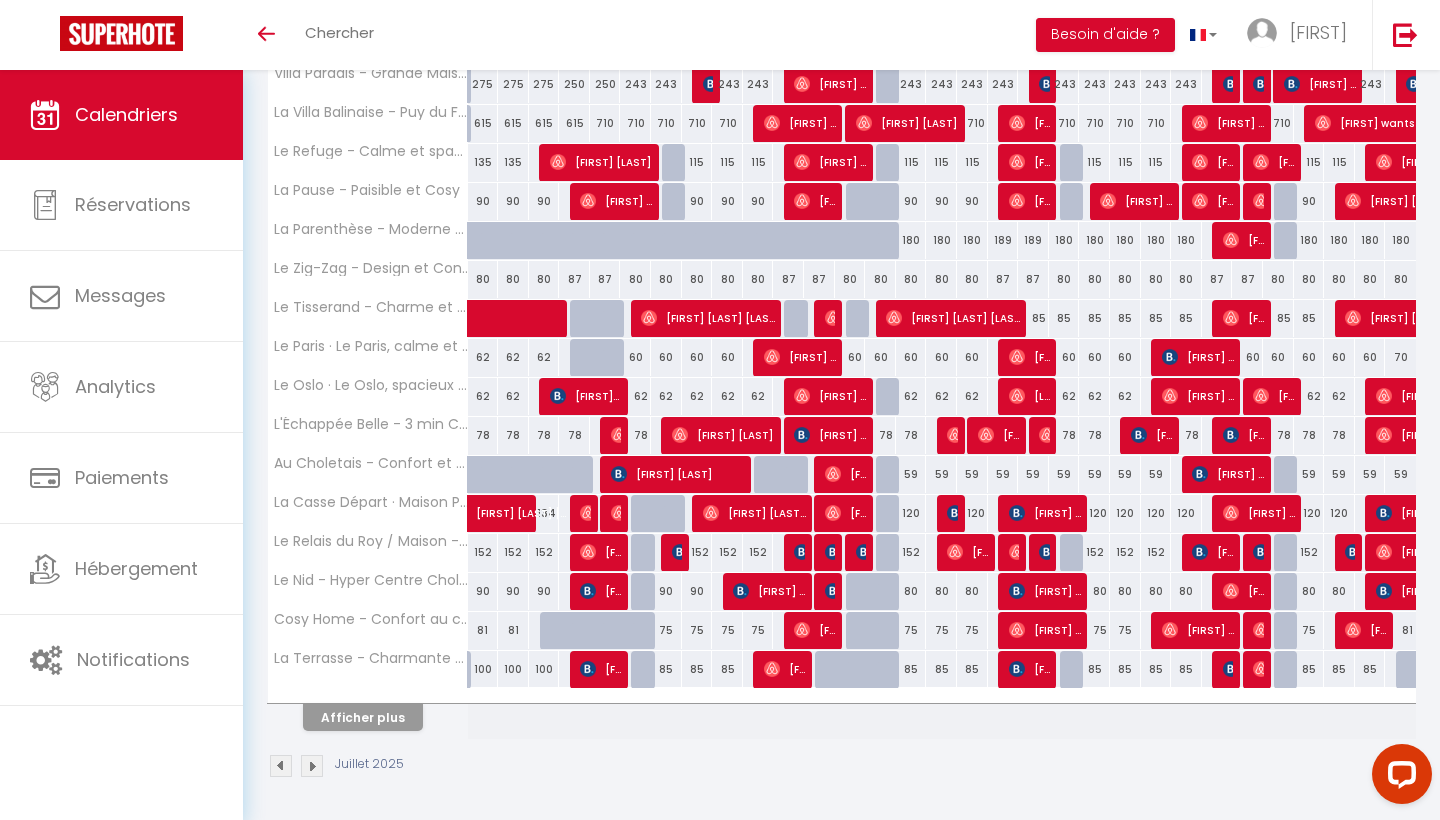 click on "Afficher plus" at bounding box center (363, 717) 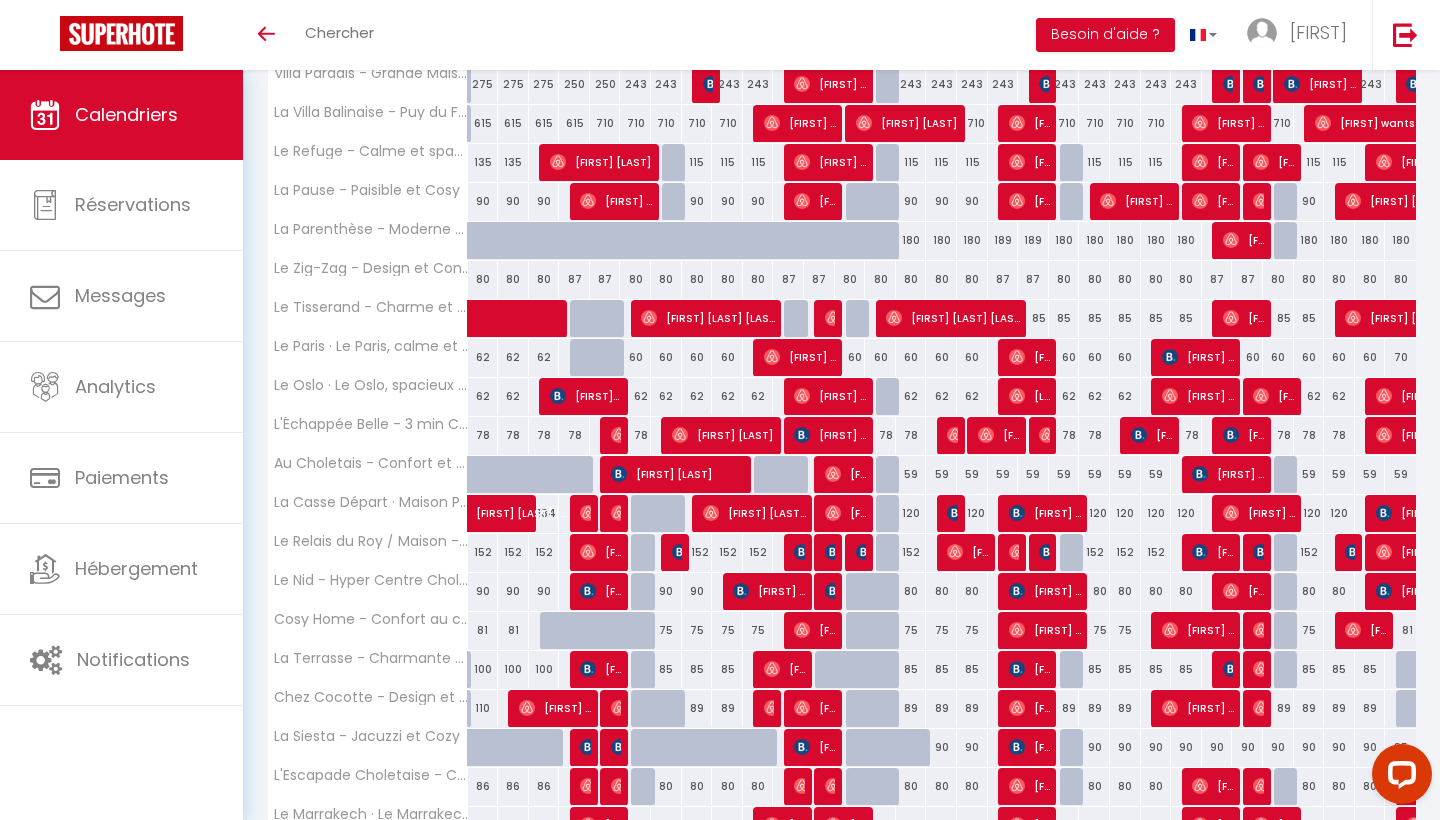 drag, startPoint x: 1028, startPoint y: 605, endPoint x: 1028, endPoint y: 545, distance: 60 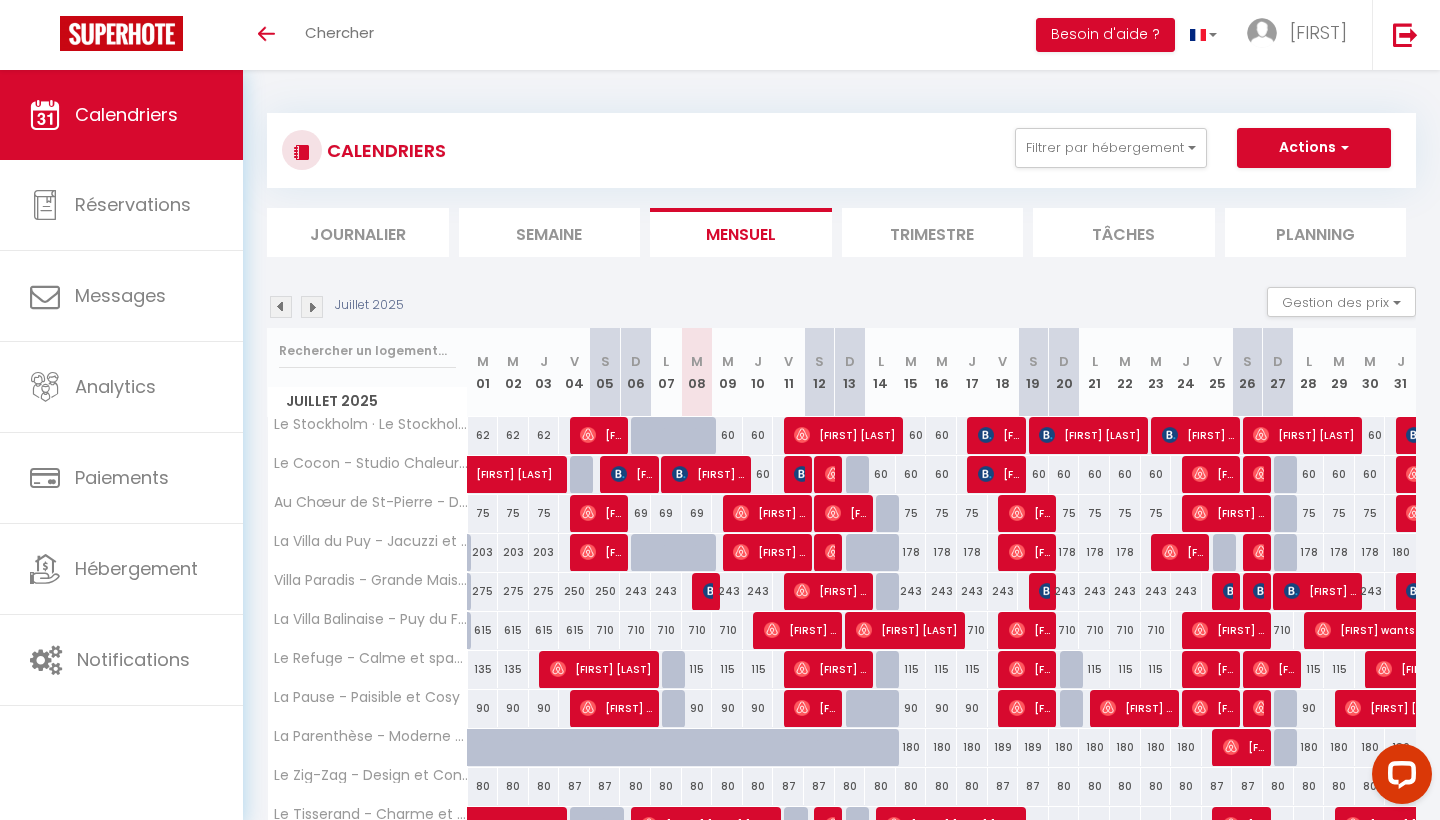 scroll, scrollTop: 0, scrollLeft: 0, axis: both 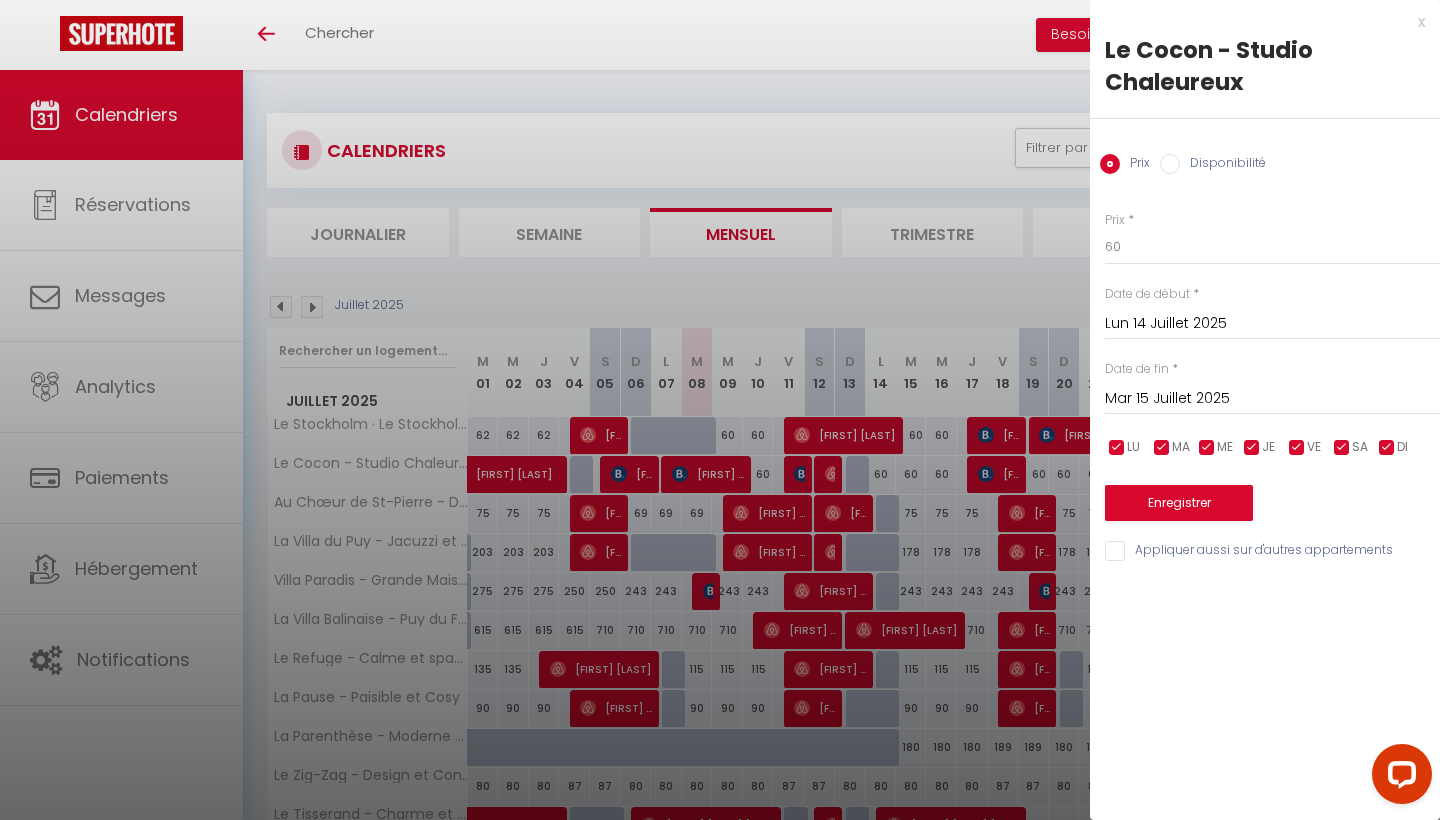 click at bounding box center [720, 410] 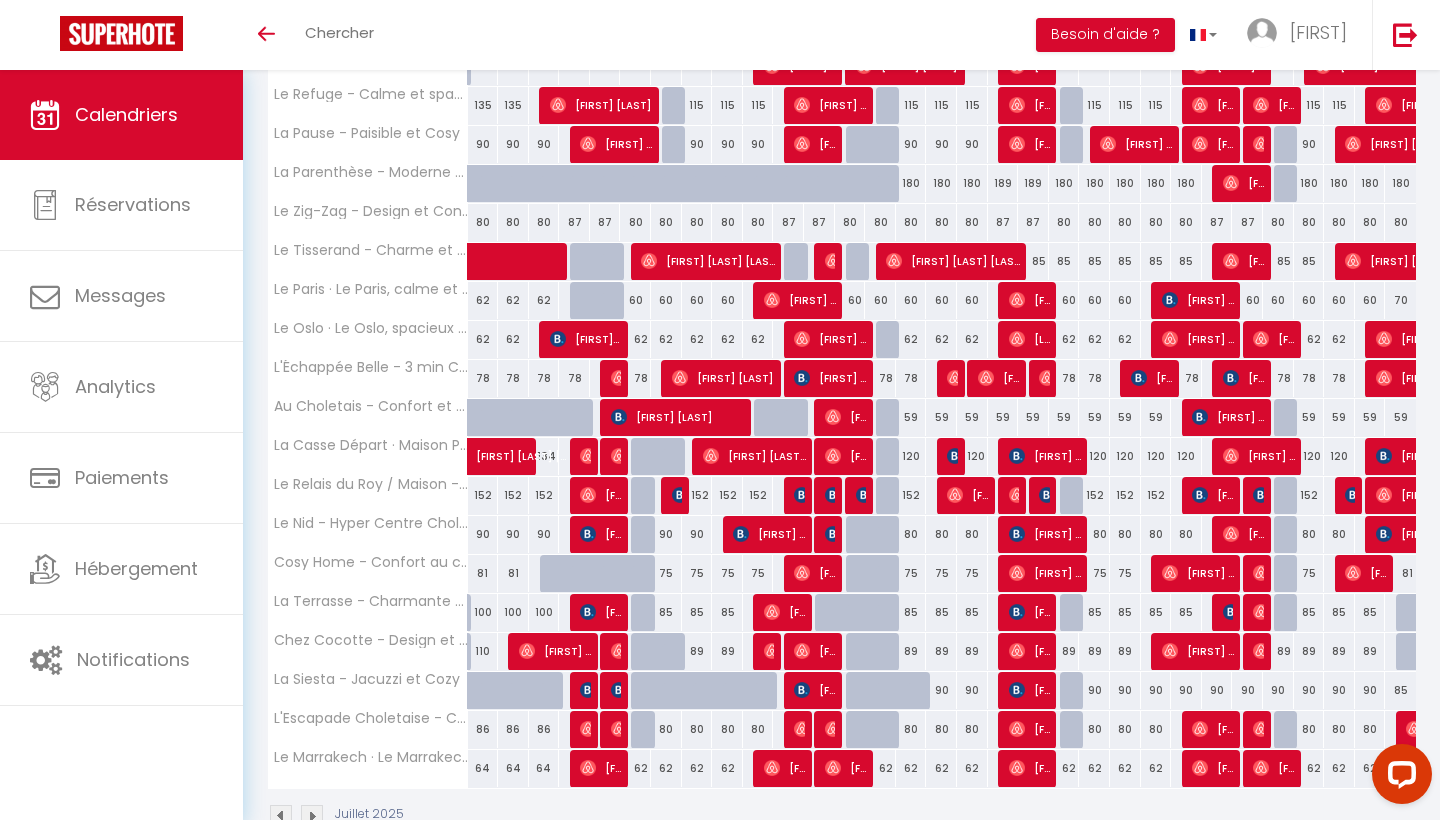 scroll, scrollTop: 577, scrollLeft: 0, axis: vertical 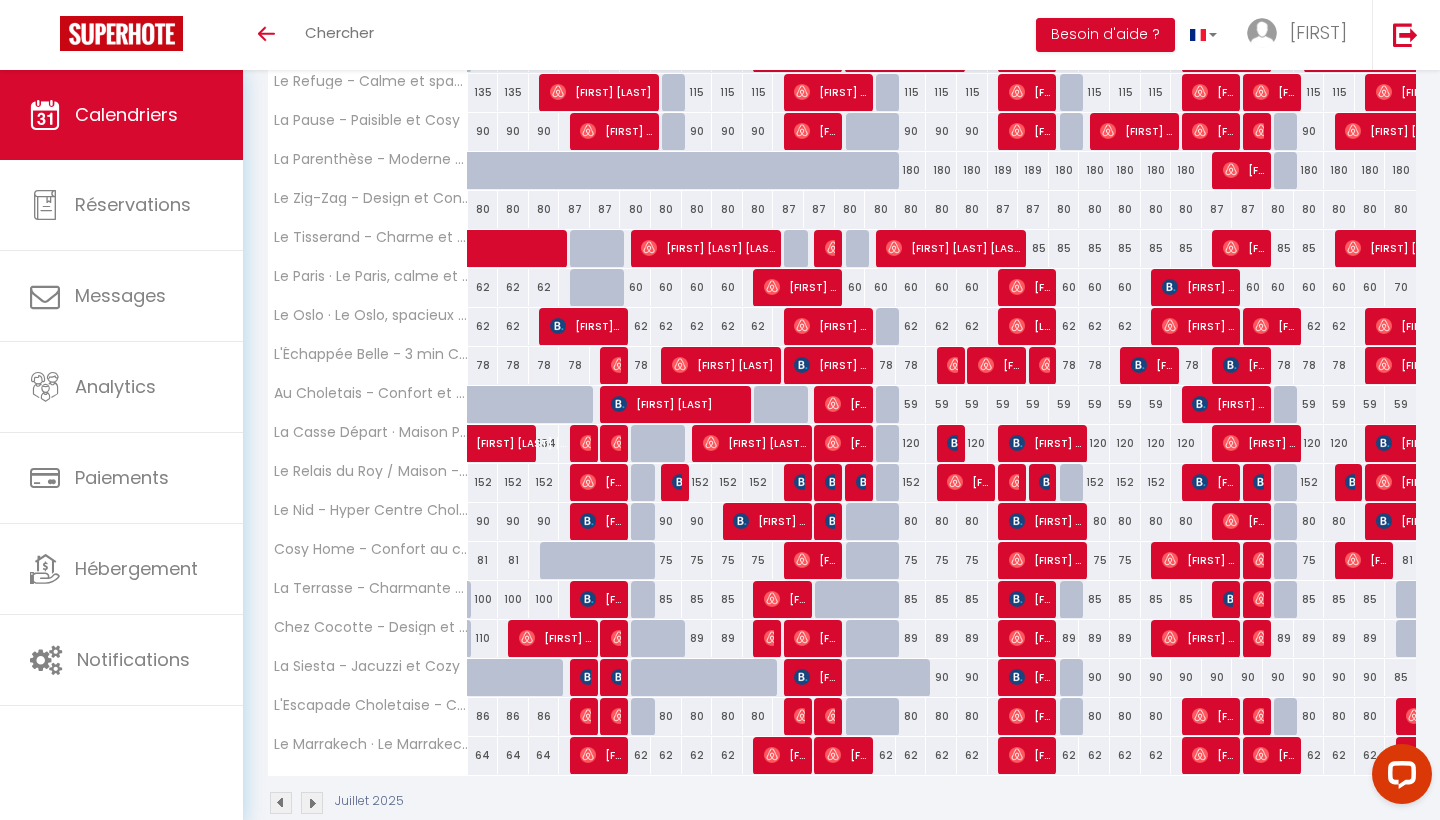 click at bounding box center (861, 561) 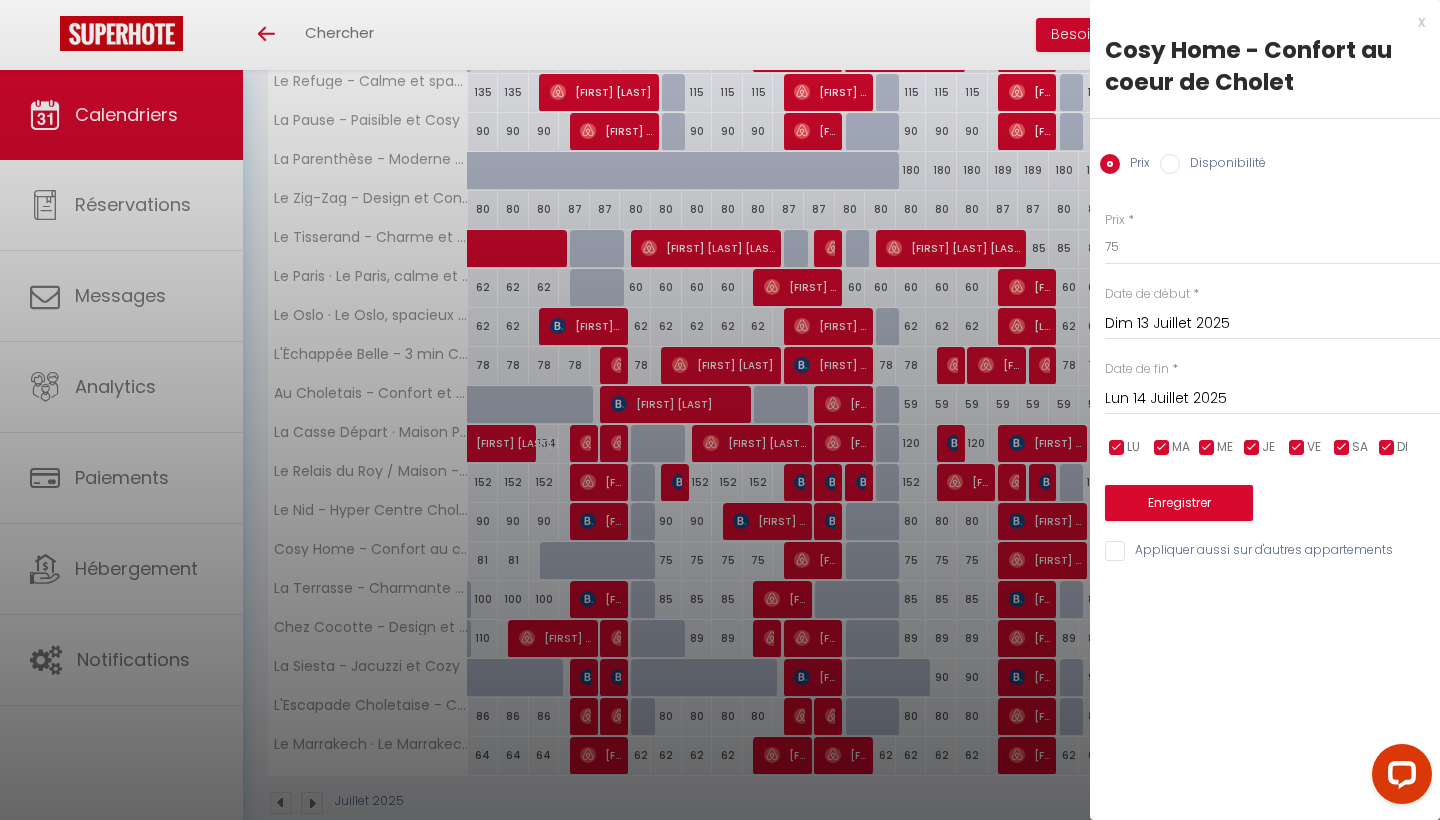 click on "Disponibilité" at bounding box center (1223, 165) 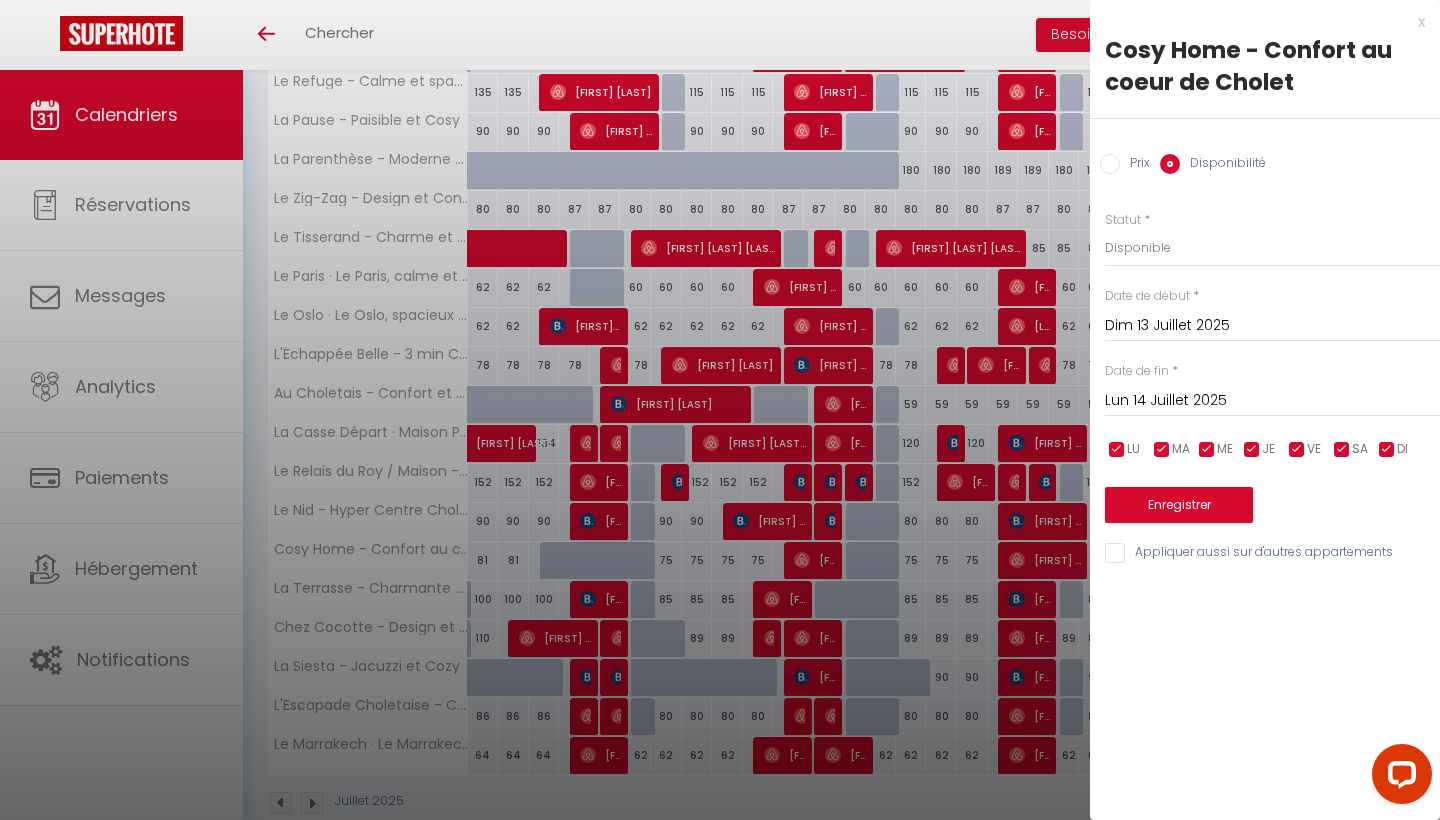 click on "Lun 14 Juillet 2025" at bounding box center [1272, 401] 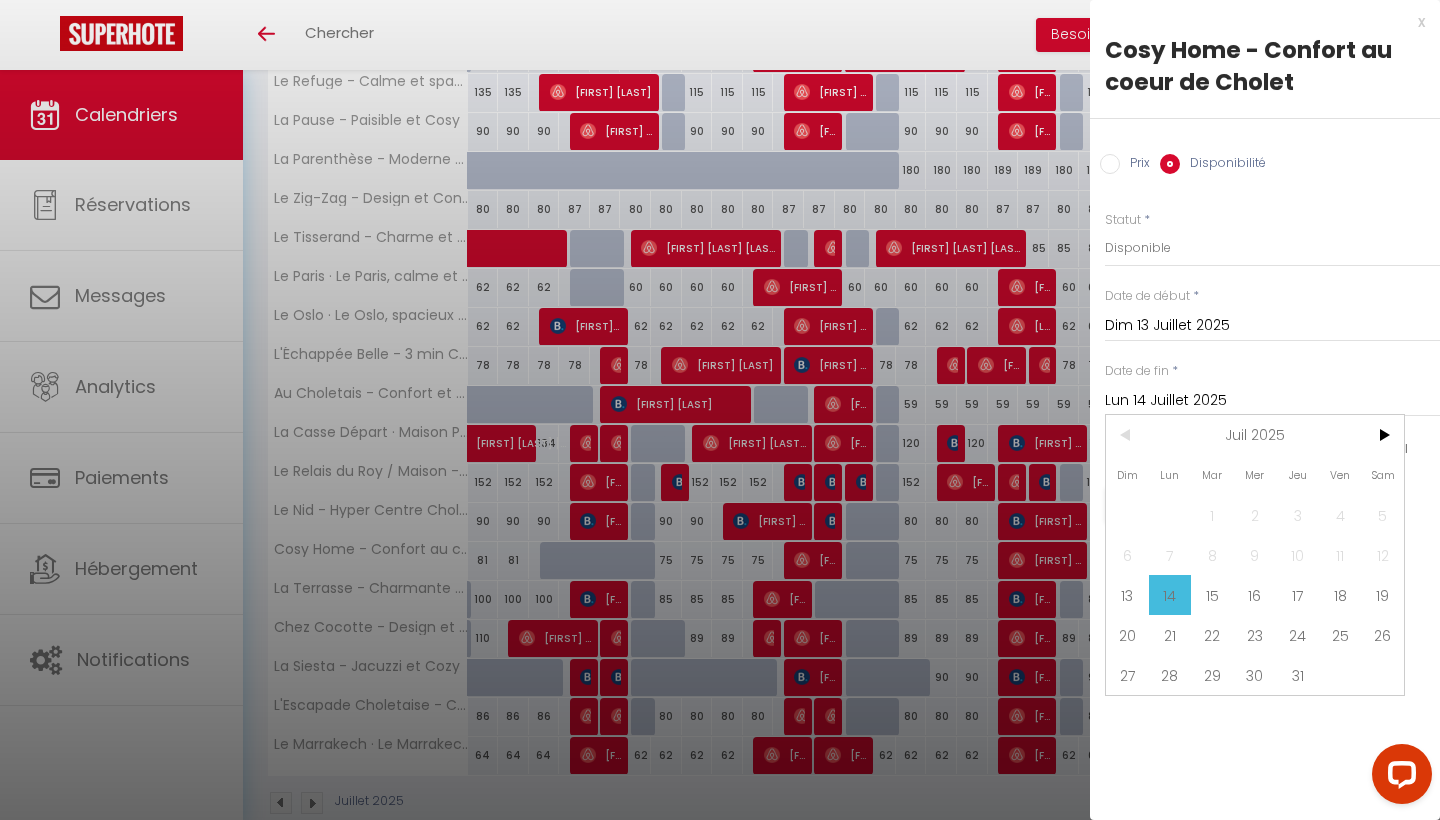 click on "15" at bounding box center (0, 0) 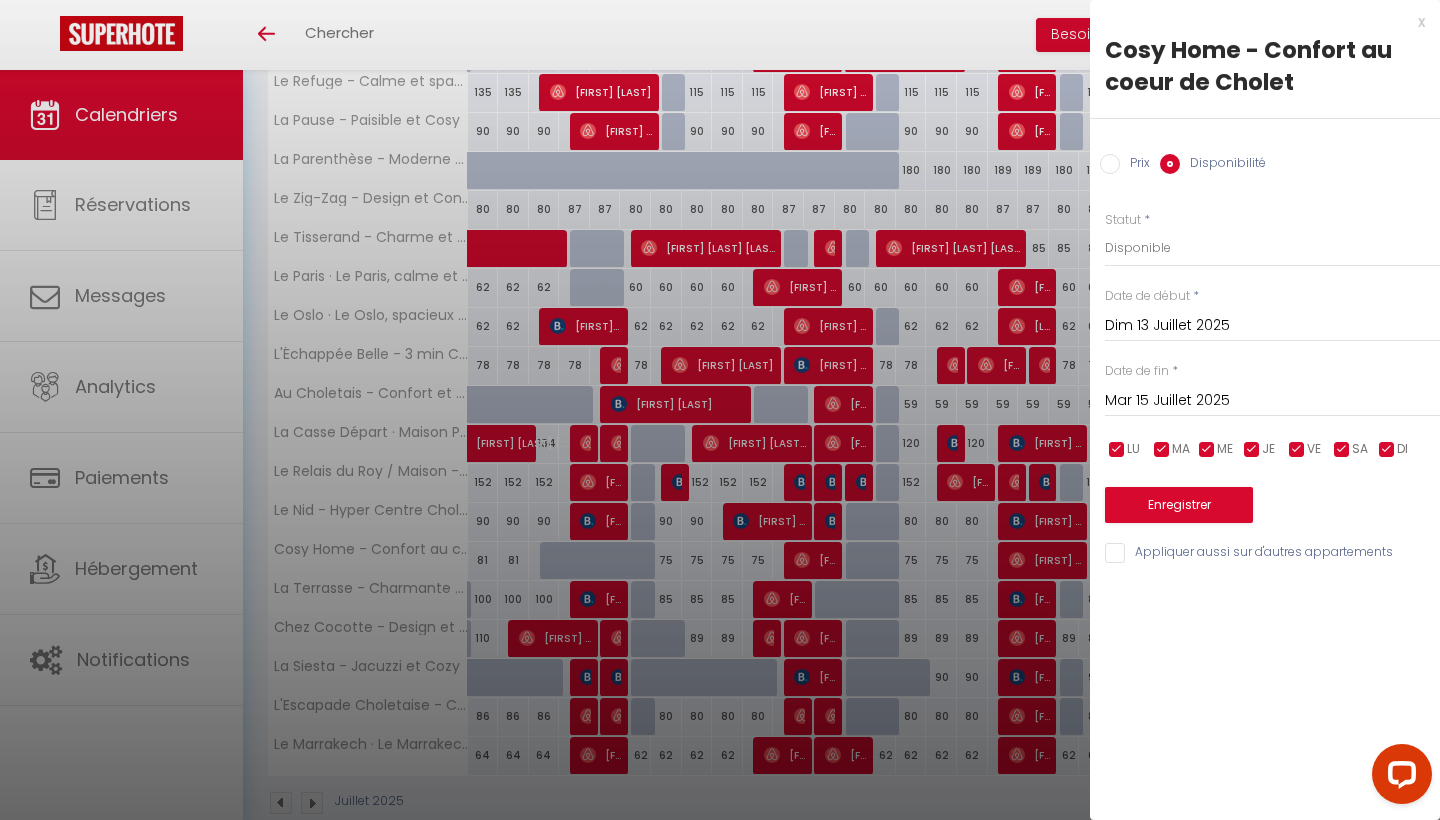 click on "Enregistrer" at bounding box center (1179, 505) 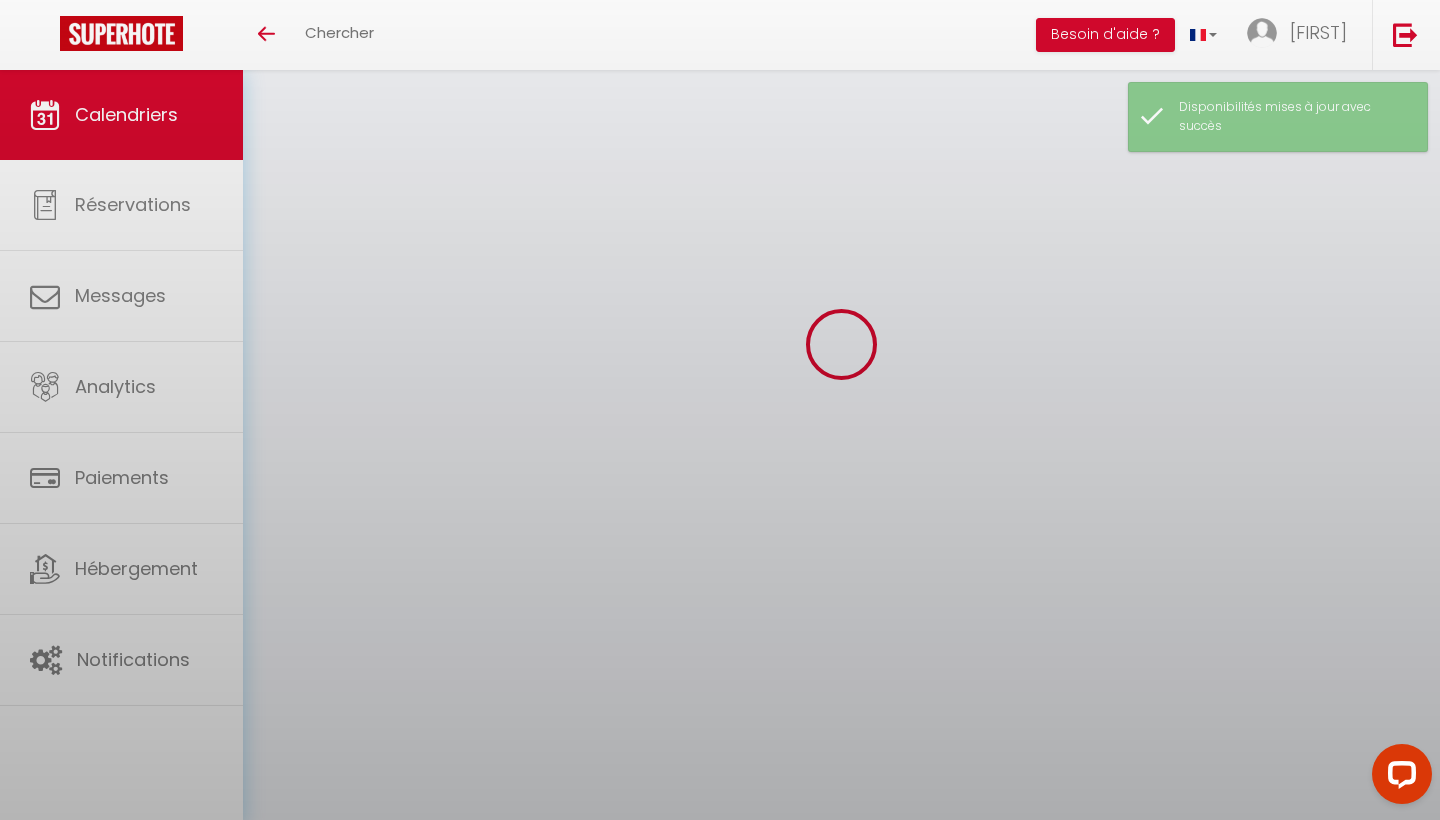 scroll, scrollTop: 70, scrollLeft: 0, axis: vertical 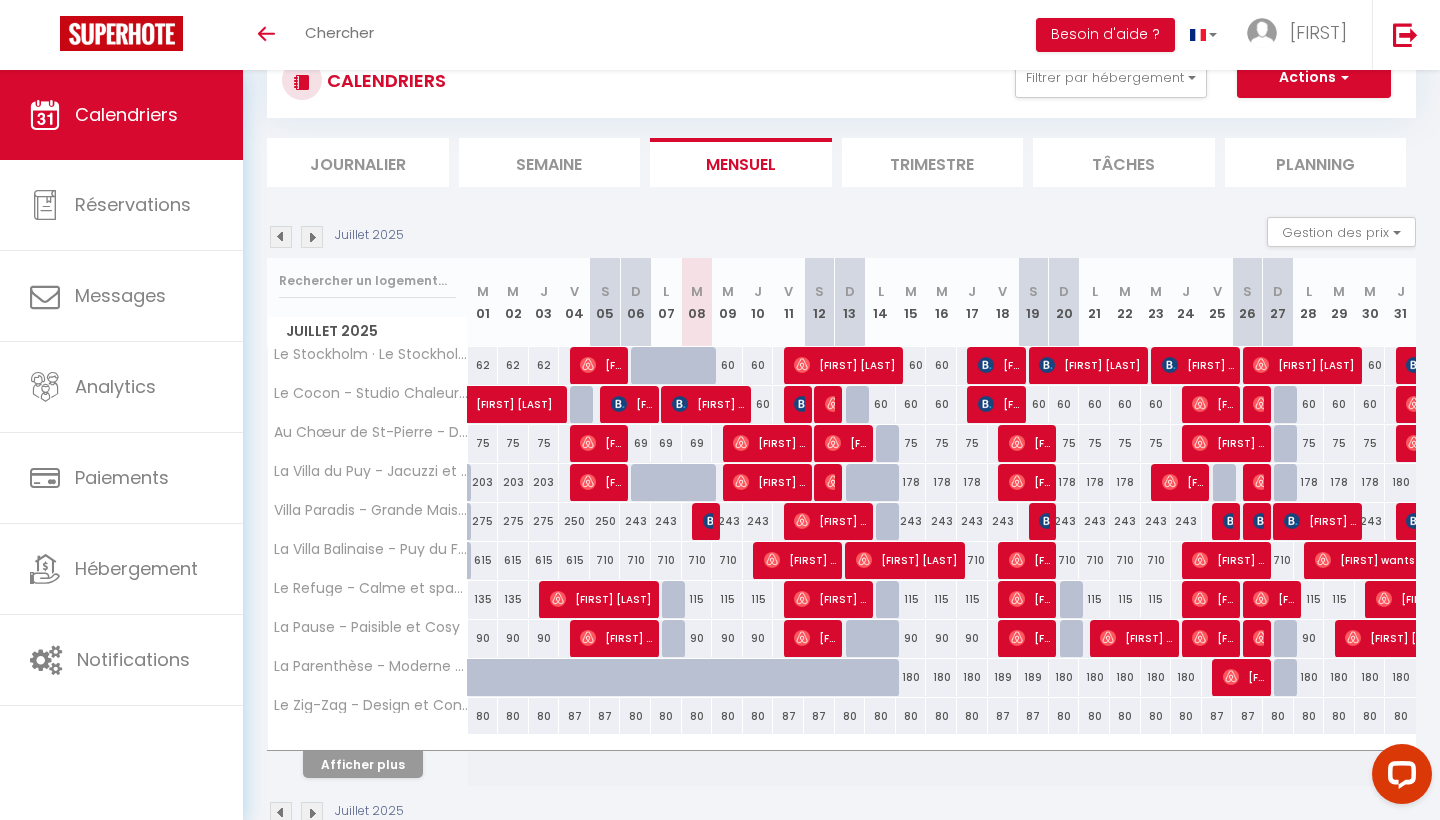 click on "Afficher plus" at bounding box center [363, 764] 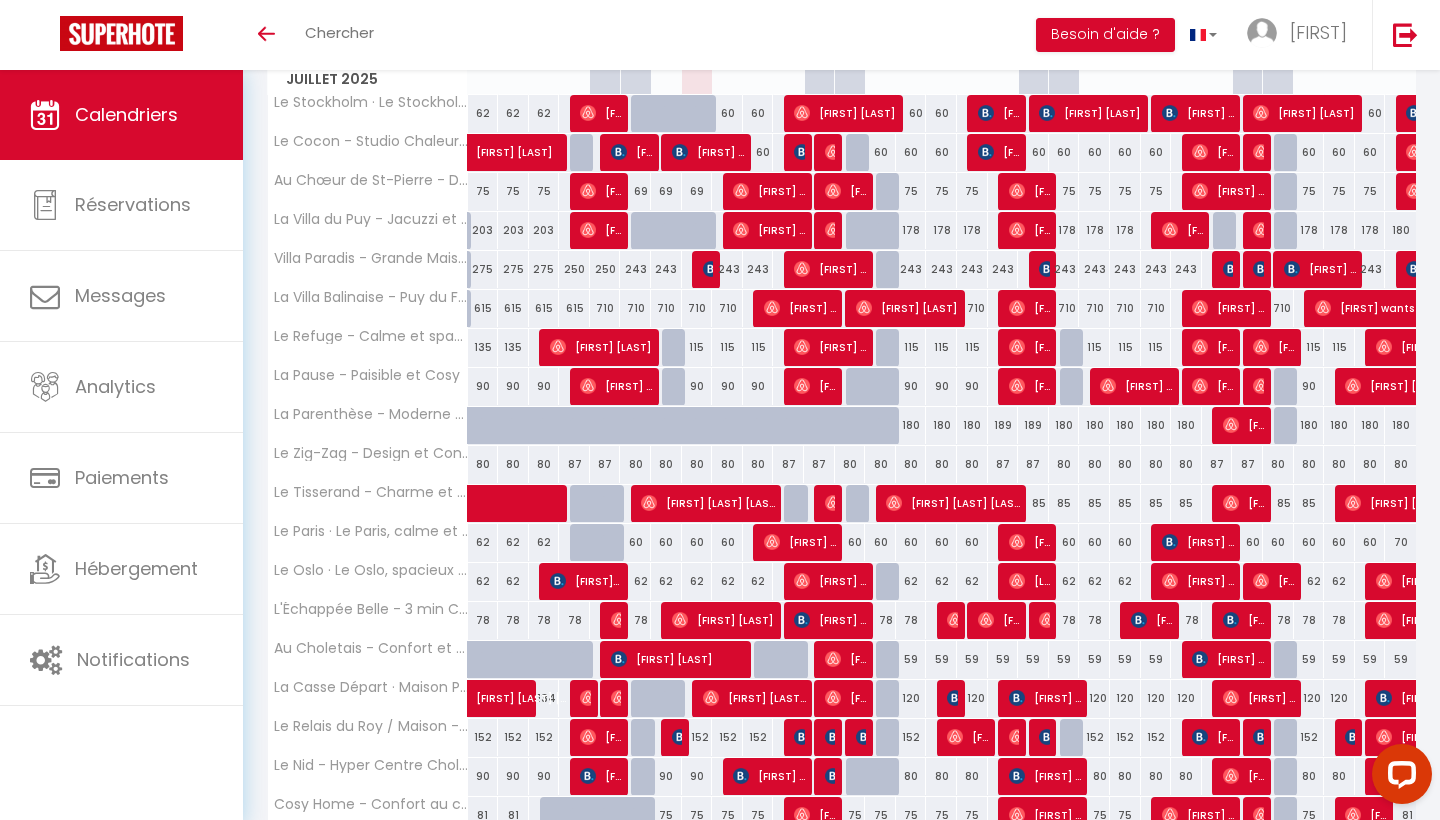scroll, scrollTop: 337, scrollLeft: 0, axis: vertical 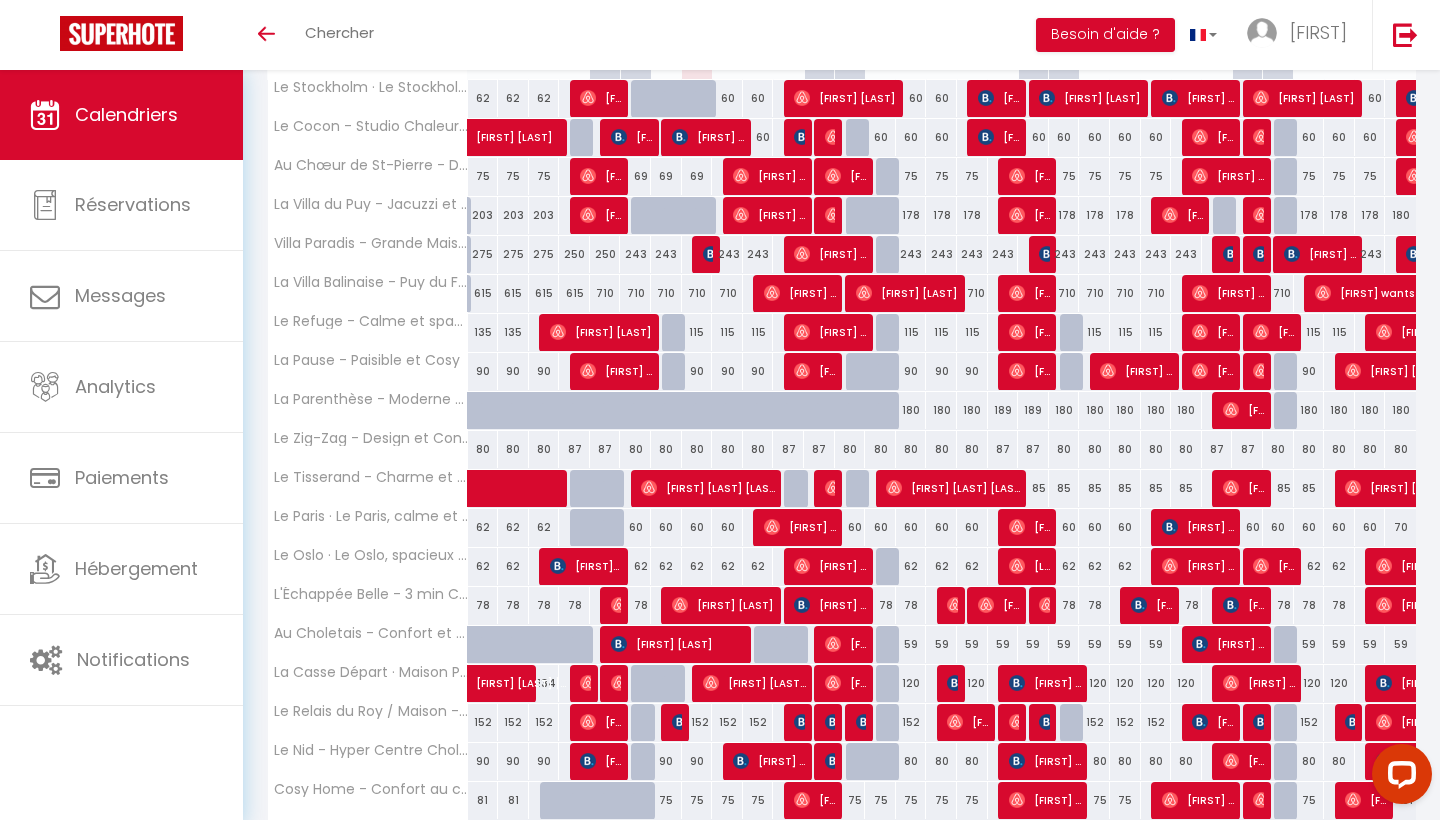click on "59" at bounding box center (819, 644) 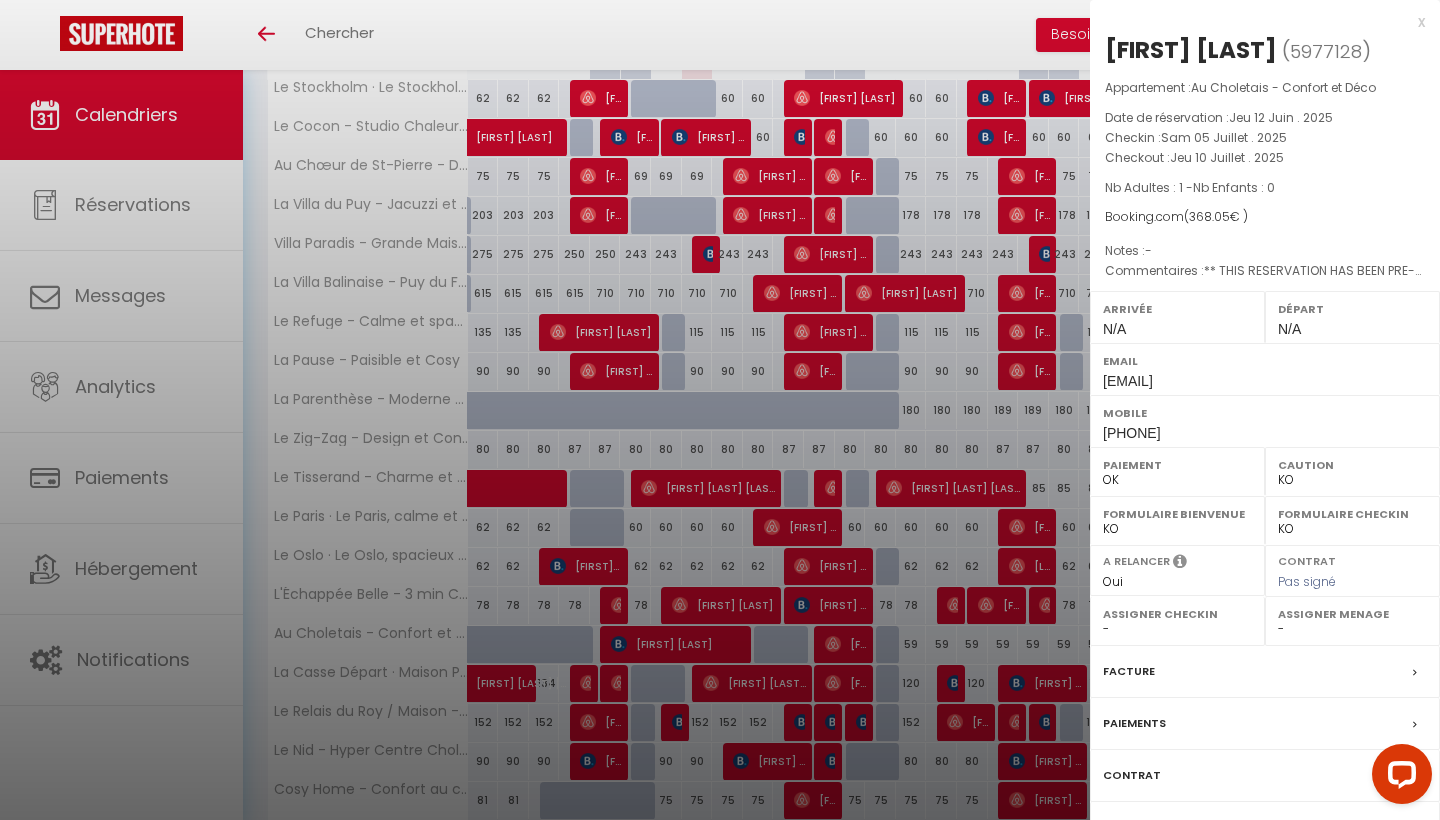 click at bounding box center [720, 410] 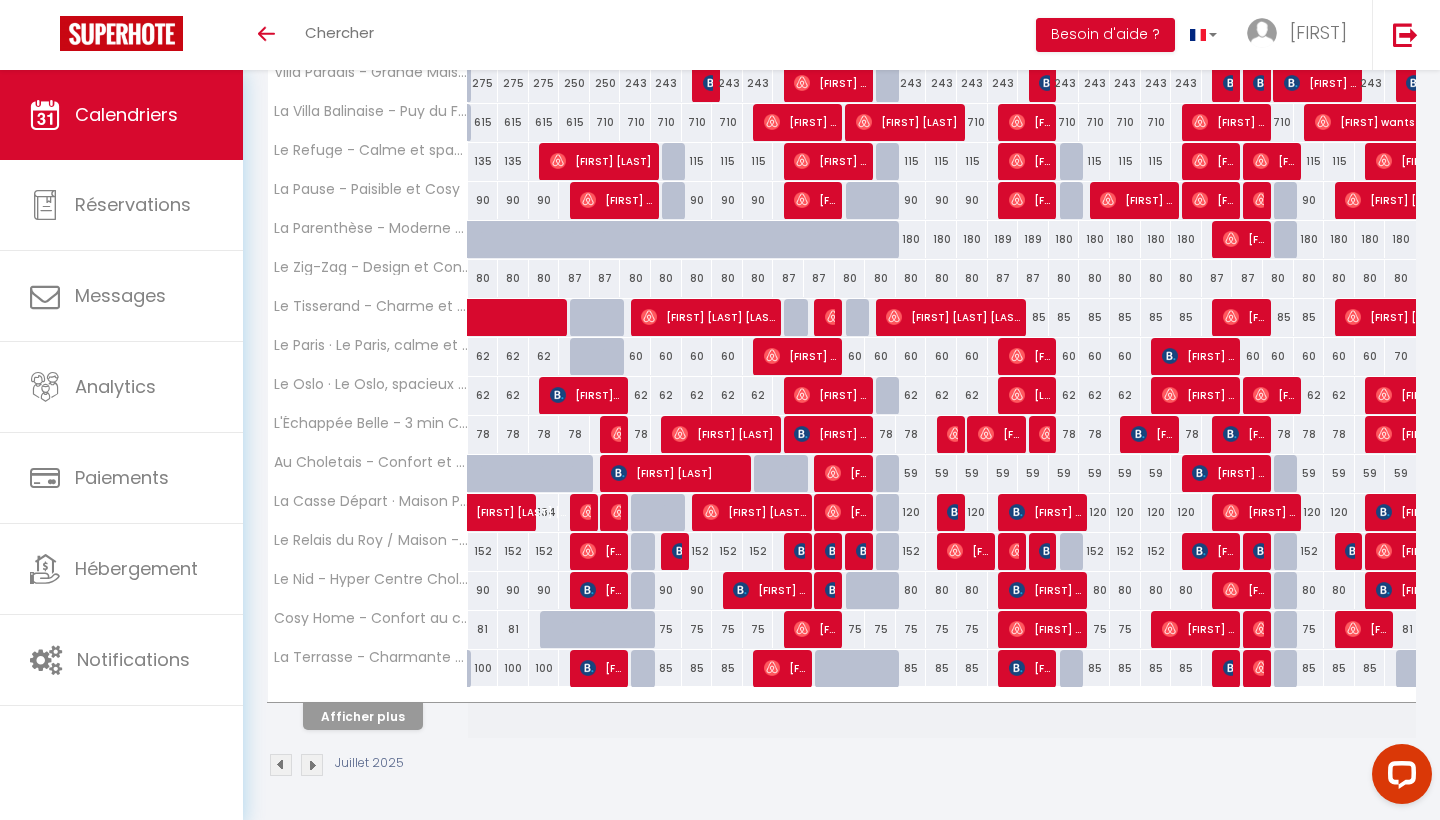 scroll, scrollTop: 507, scrollLeft: 0, axis: vertical 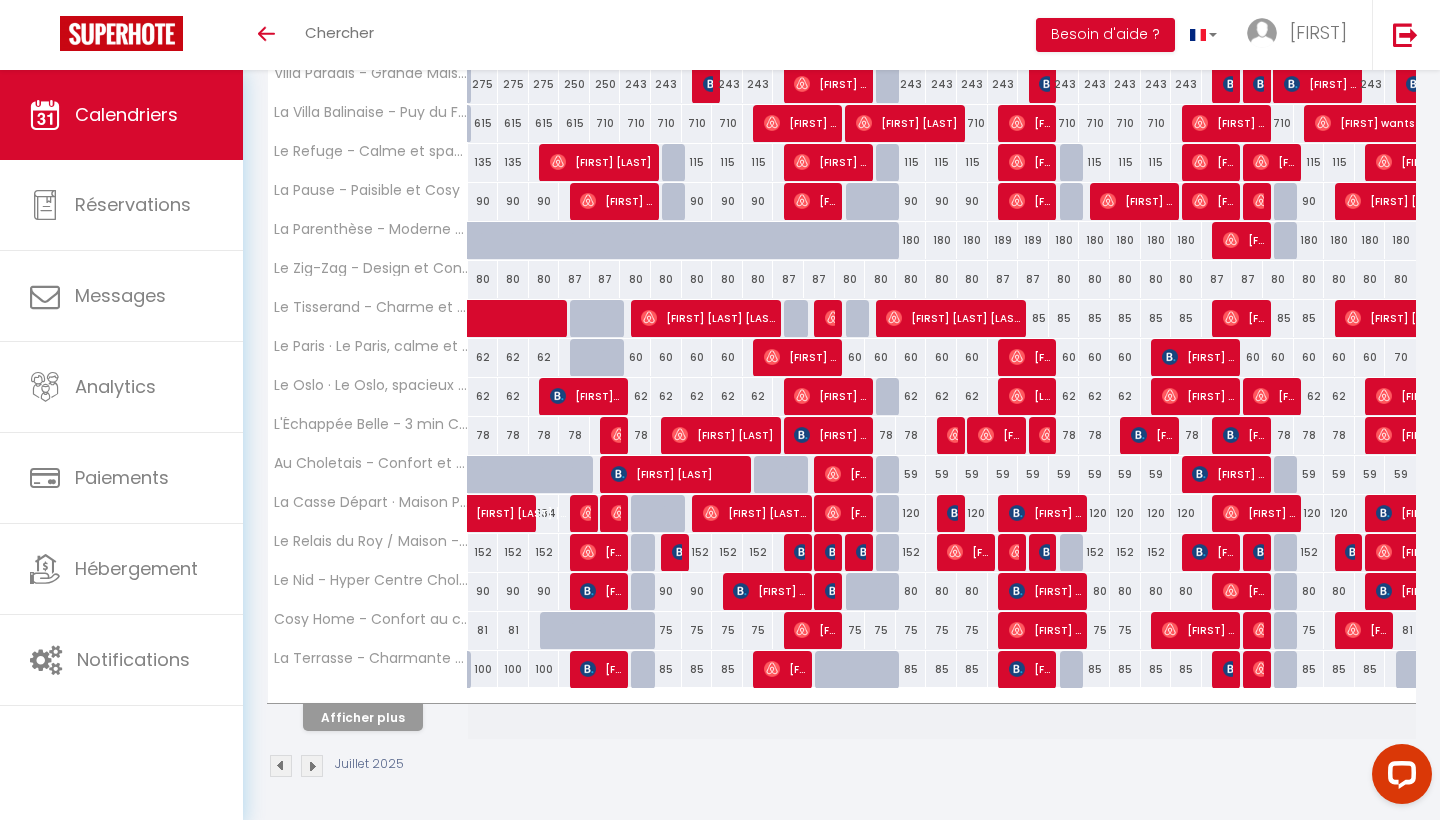 click on "Afficher plus" at bounding box center [363, 717] 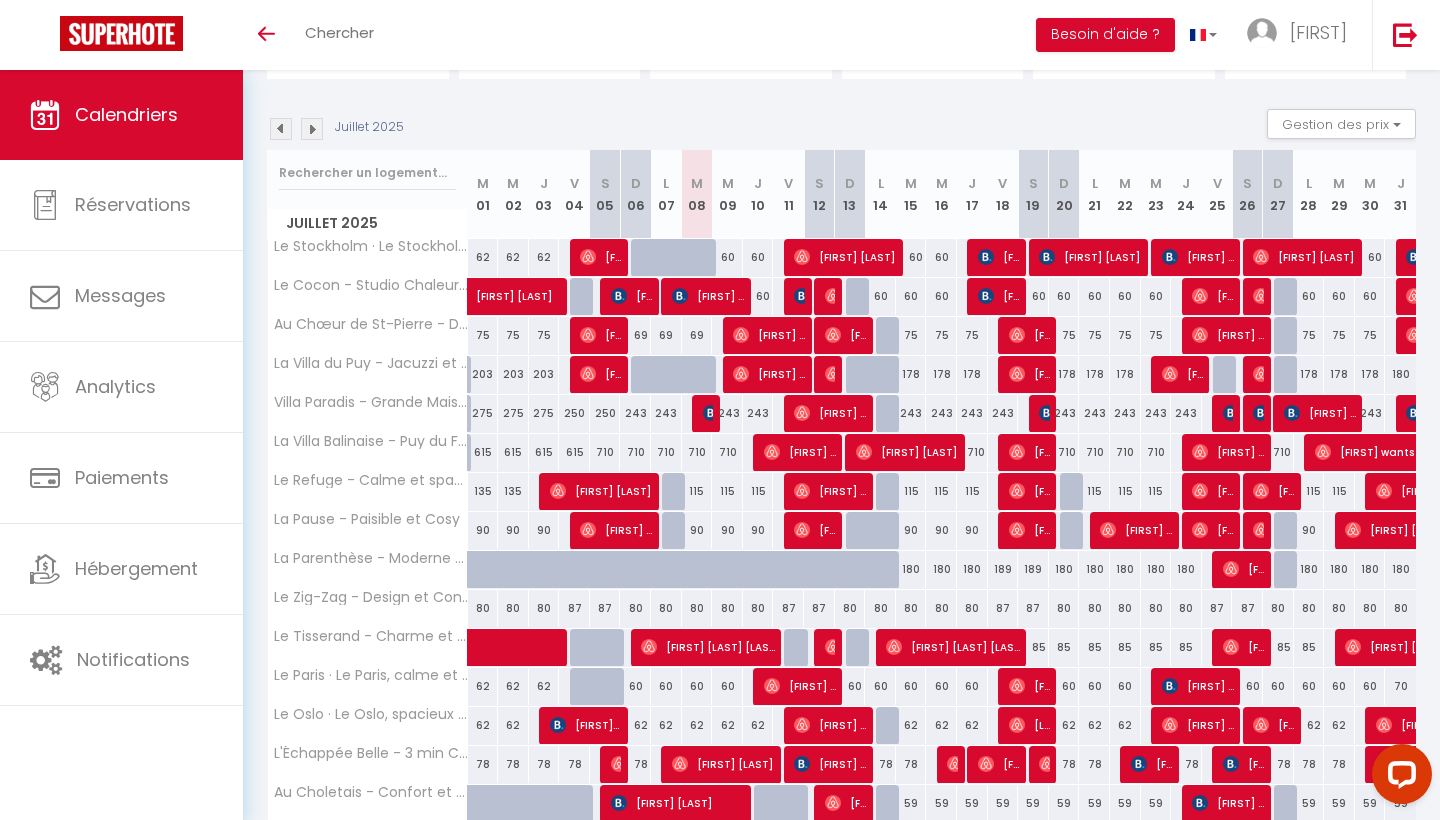 scroll, scrollTop: 199, scrollLeft: 0, axis: vertical 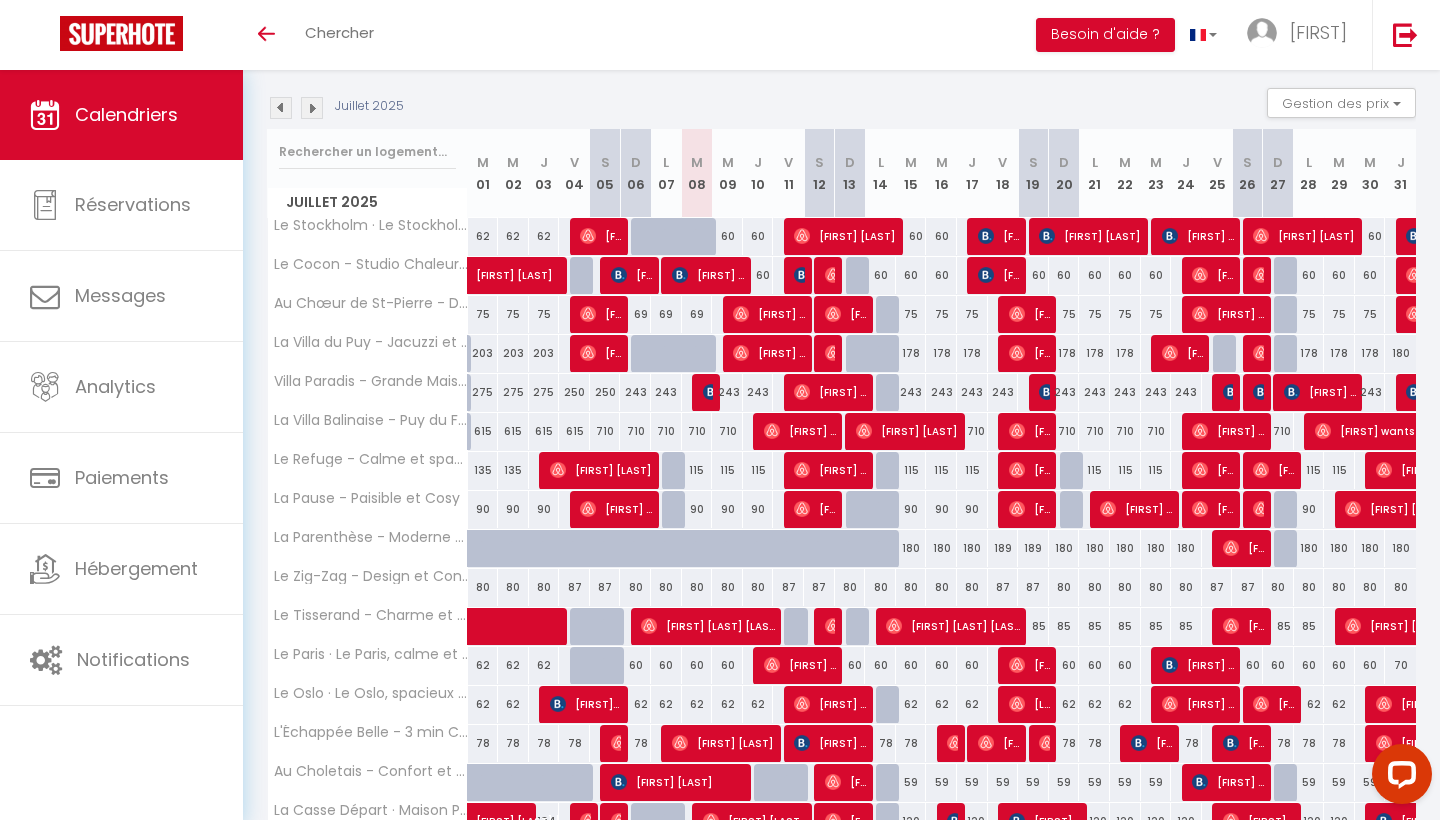 click on "[FIRST] [LAST]" at bounding box center (616, 743) 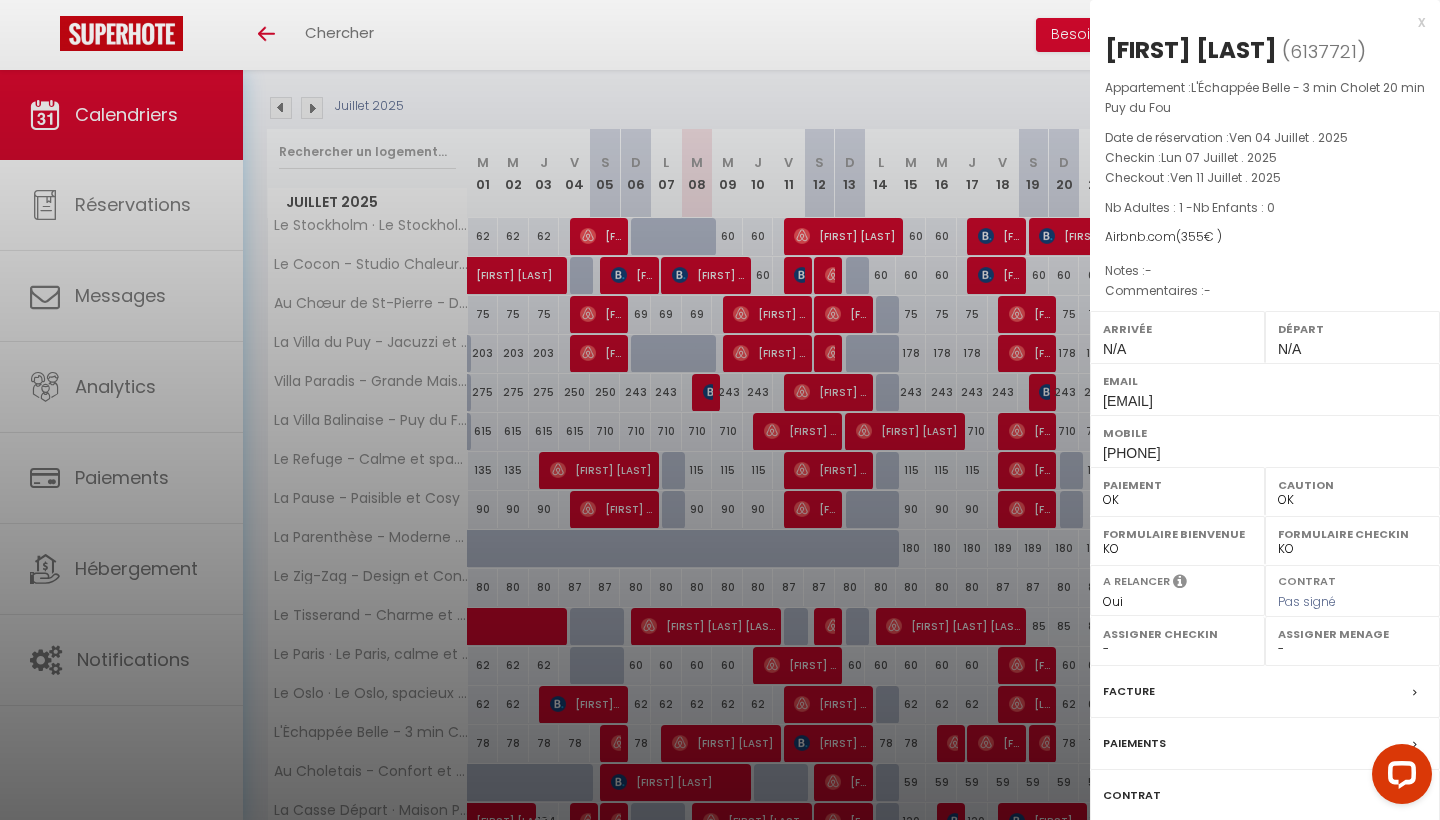 click at bounding box center (720, 410) 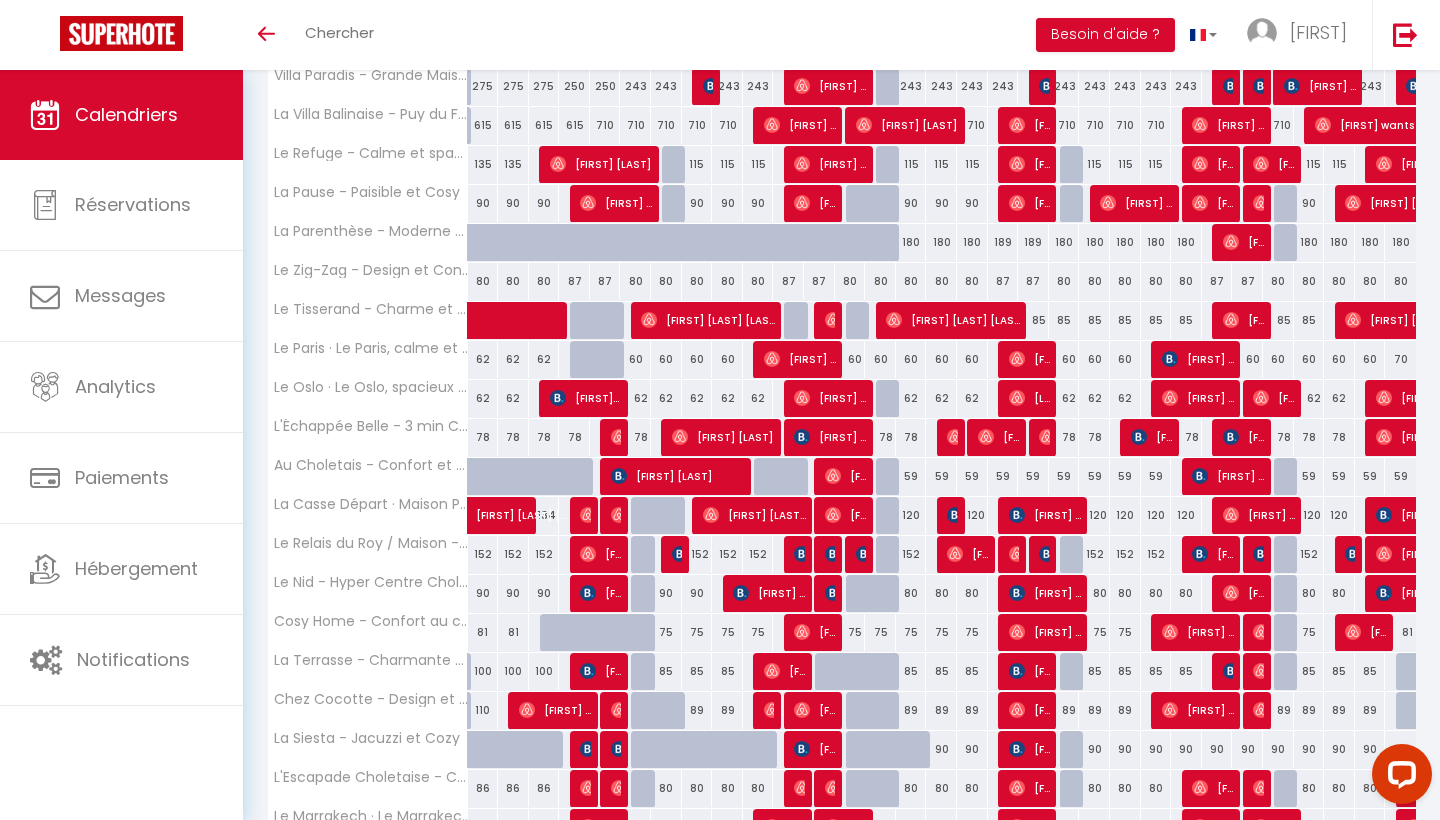 scroll, scrollTop: 509, scrollLeft: 0, axis: vertical 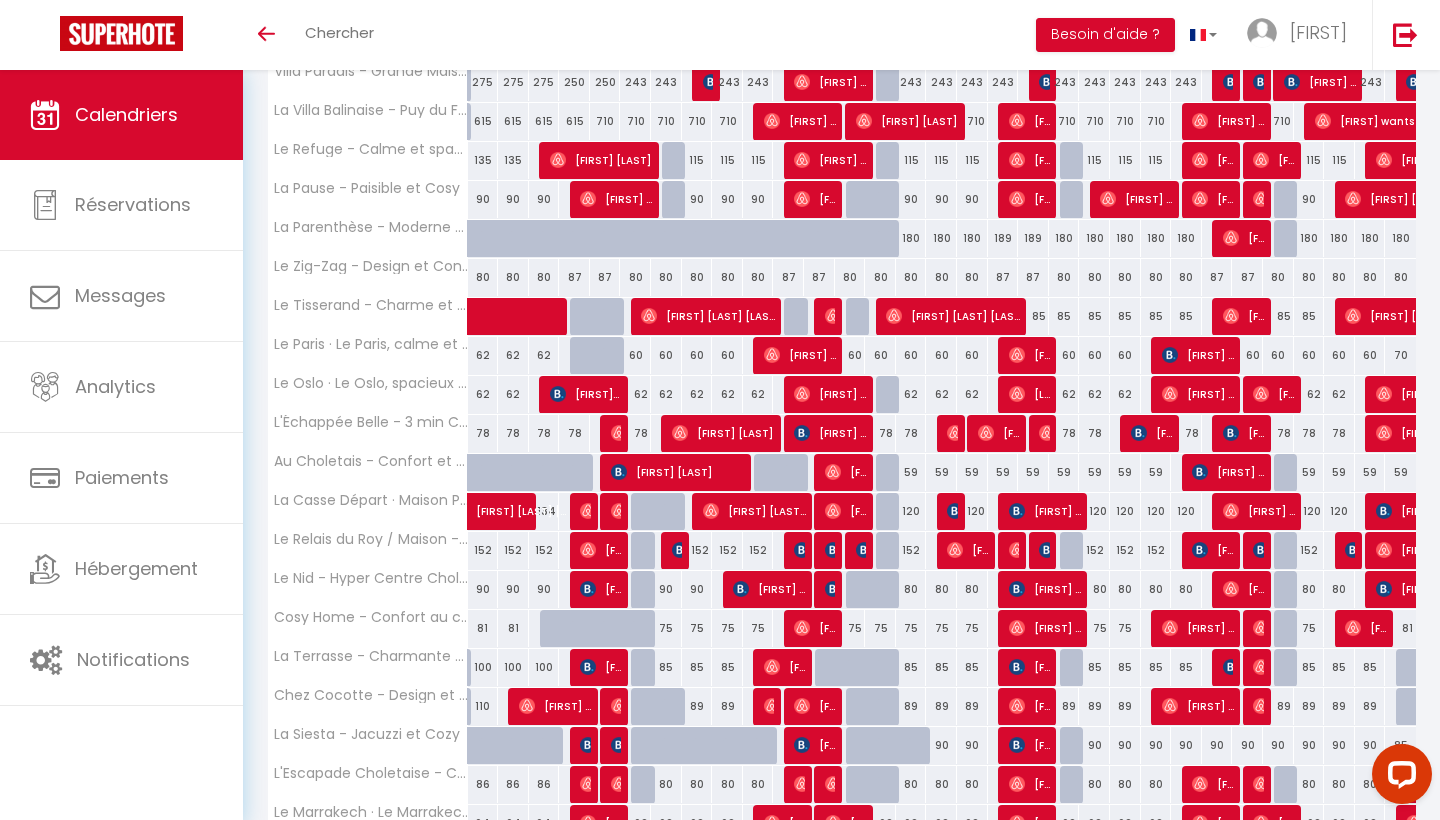 click at bounding box center [527, 706] 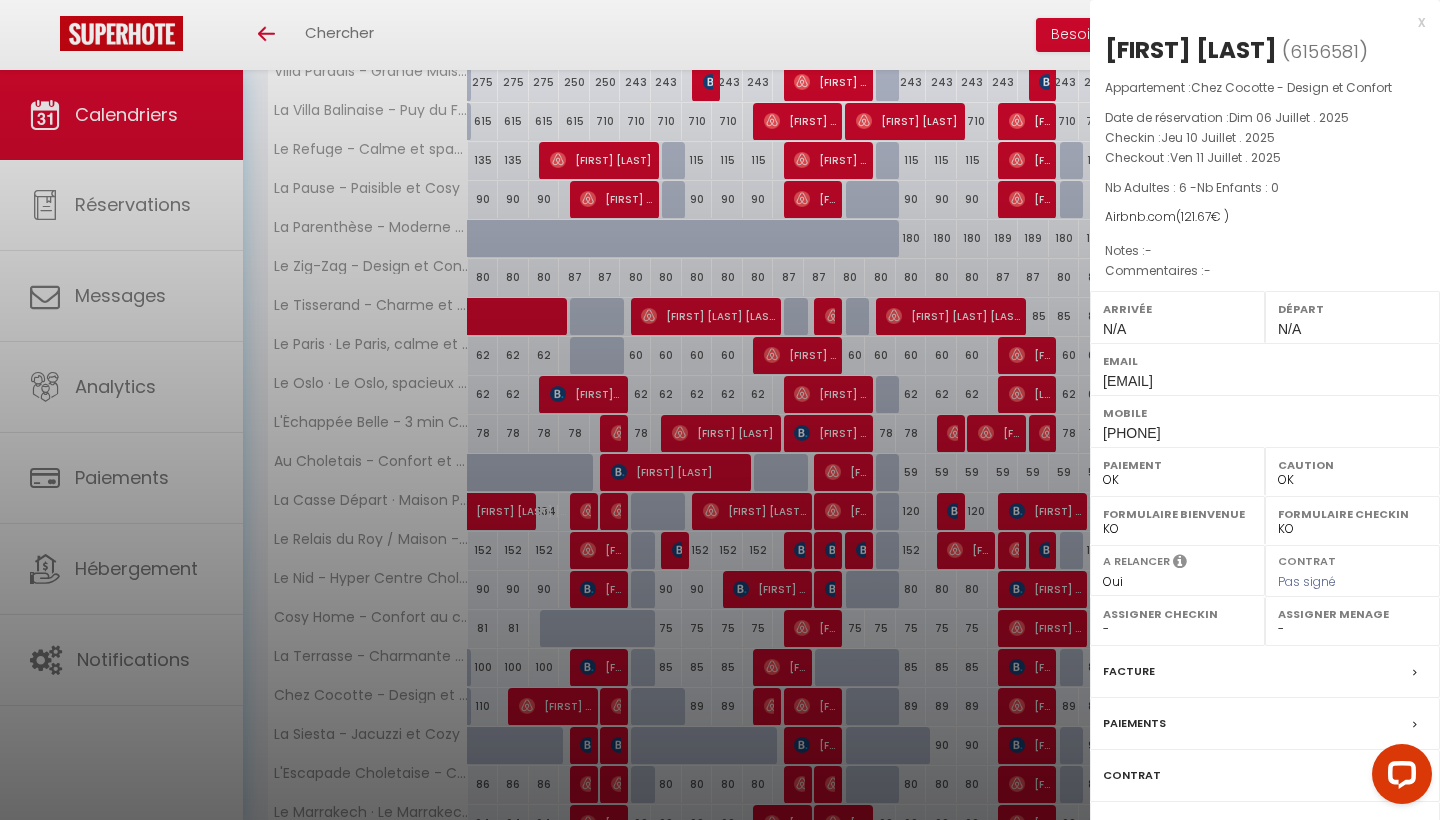 click at bounding box center (720, 410) 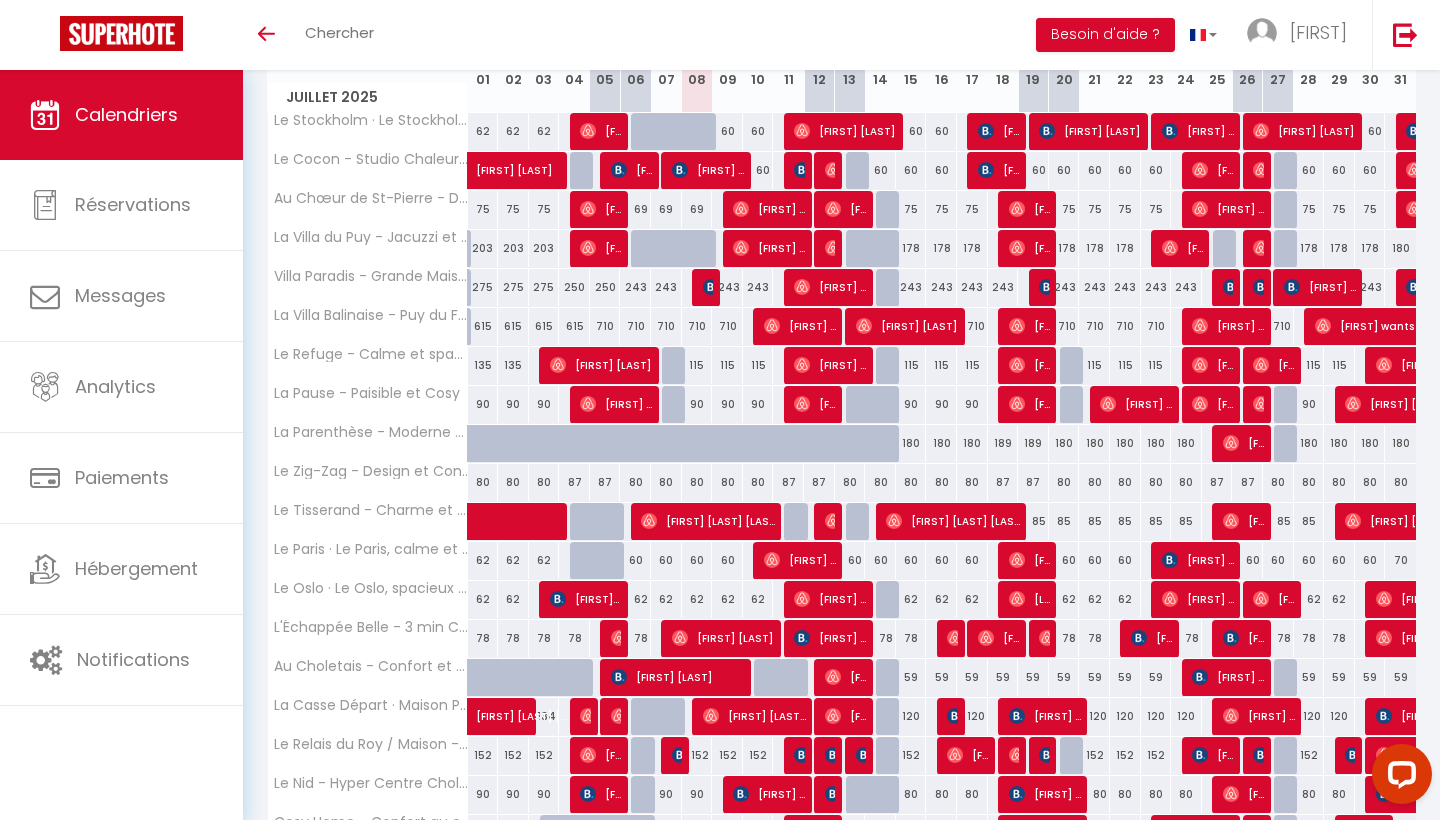 scroll, scrollTop: 306, scrollLeft: 0, axis: vertical 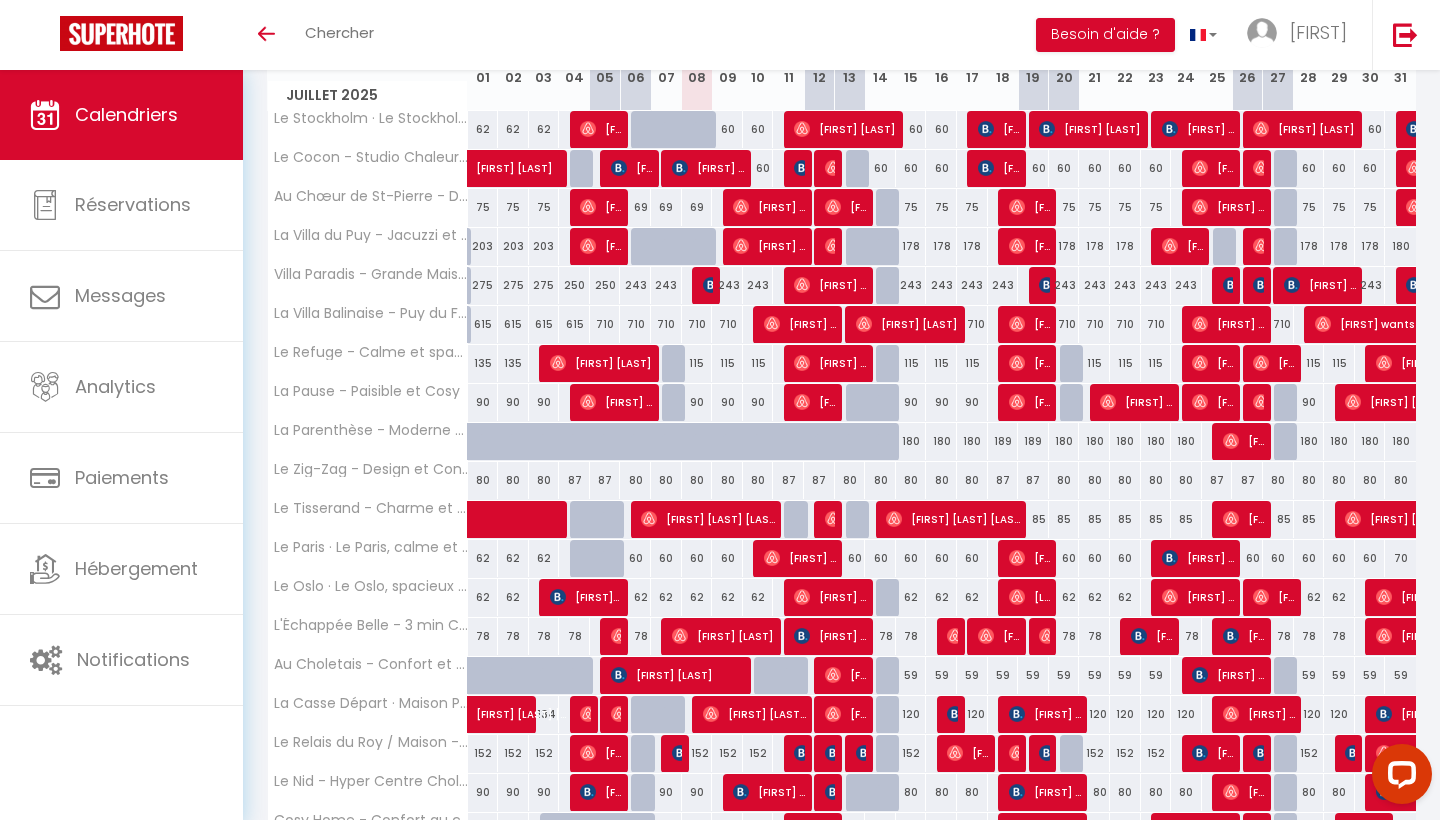 click at bounding box center [649, 519] 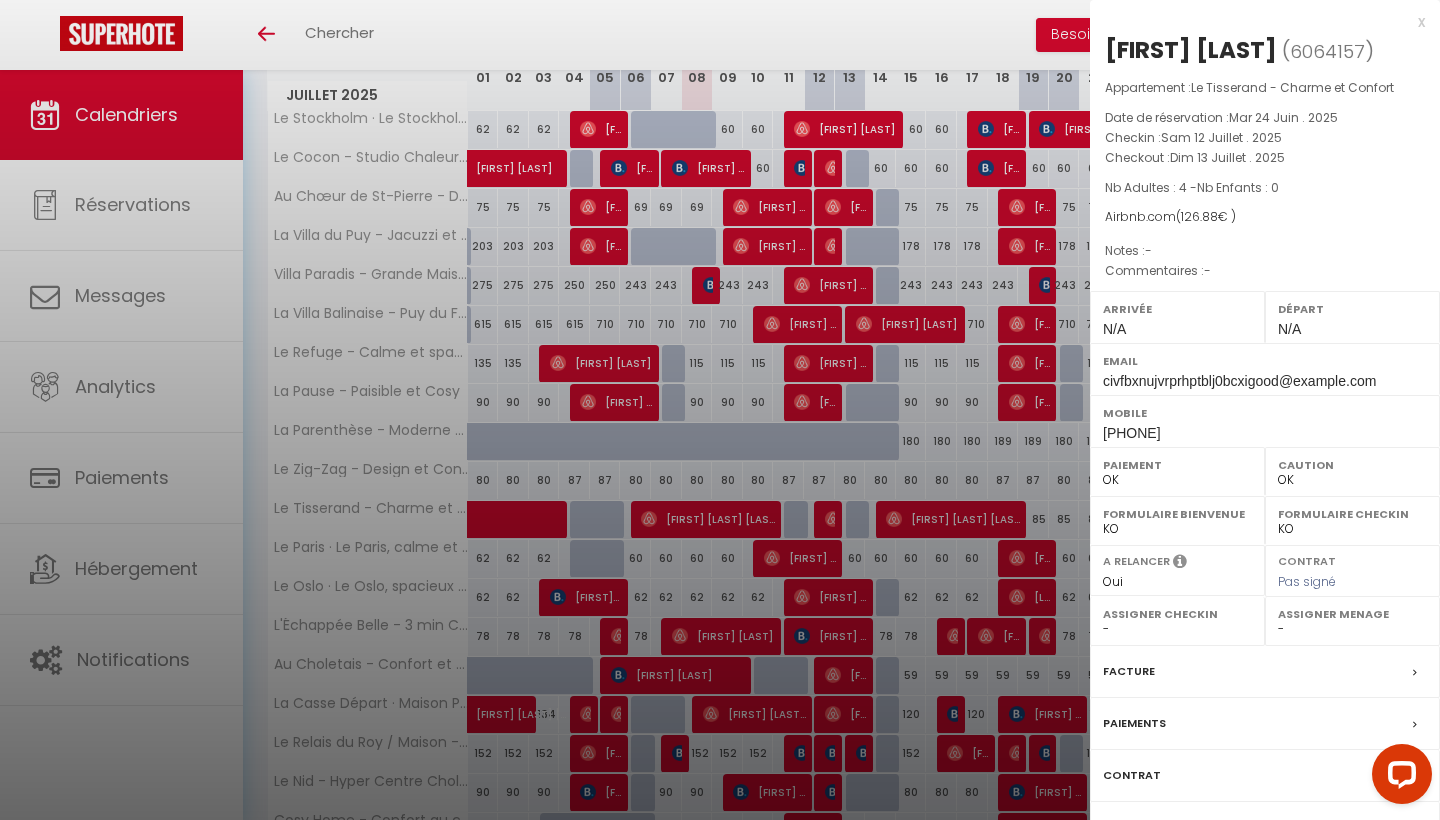 click at bounding box center [720, 410] 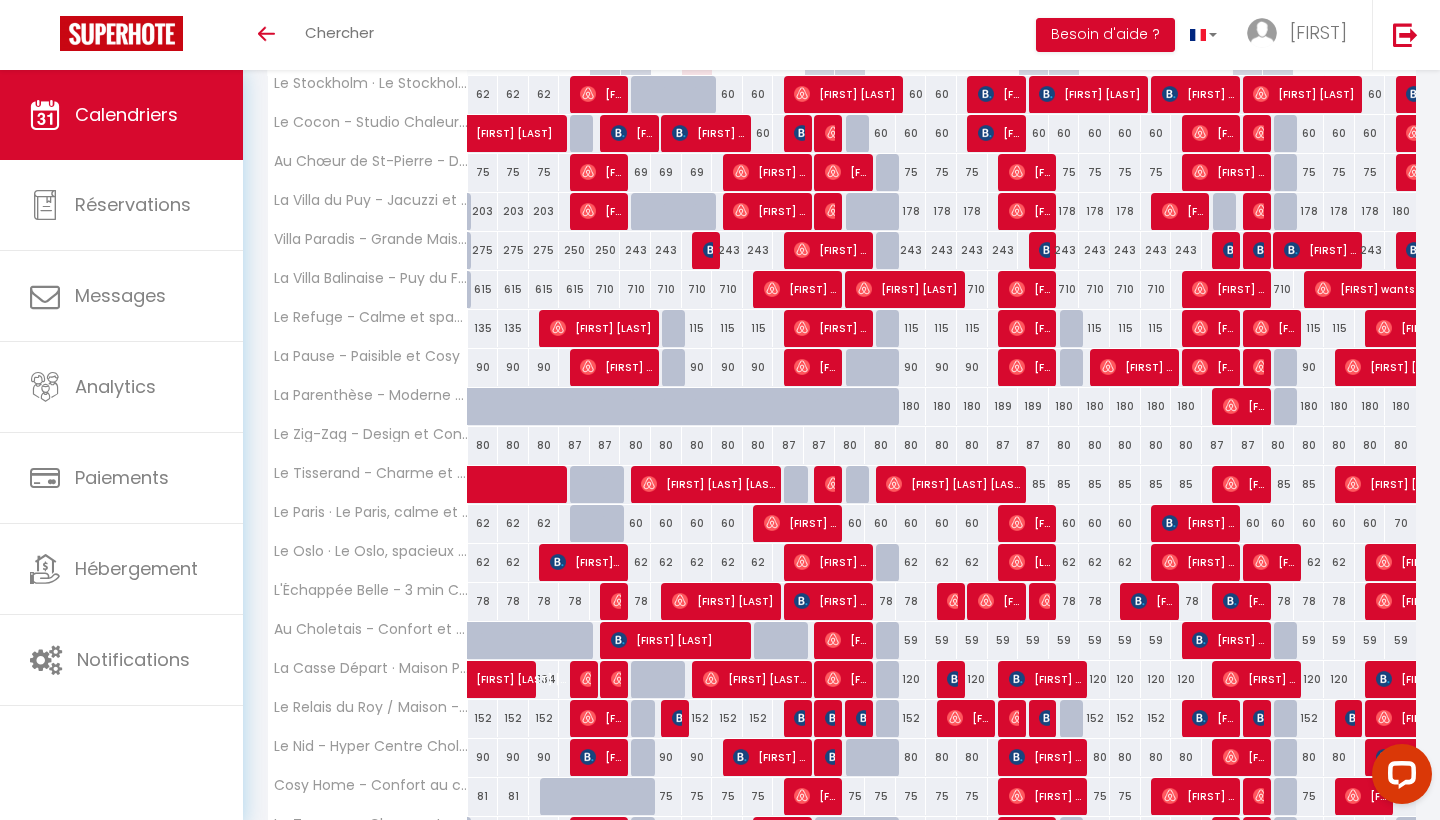 scroll, scrollTop: 343, scrollLeft: 0, axis: vertical 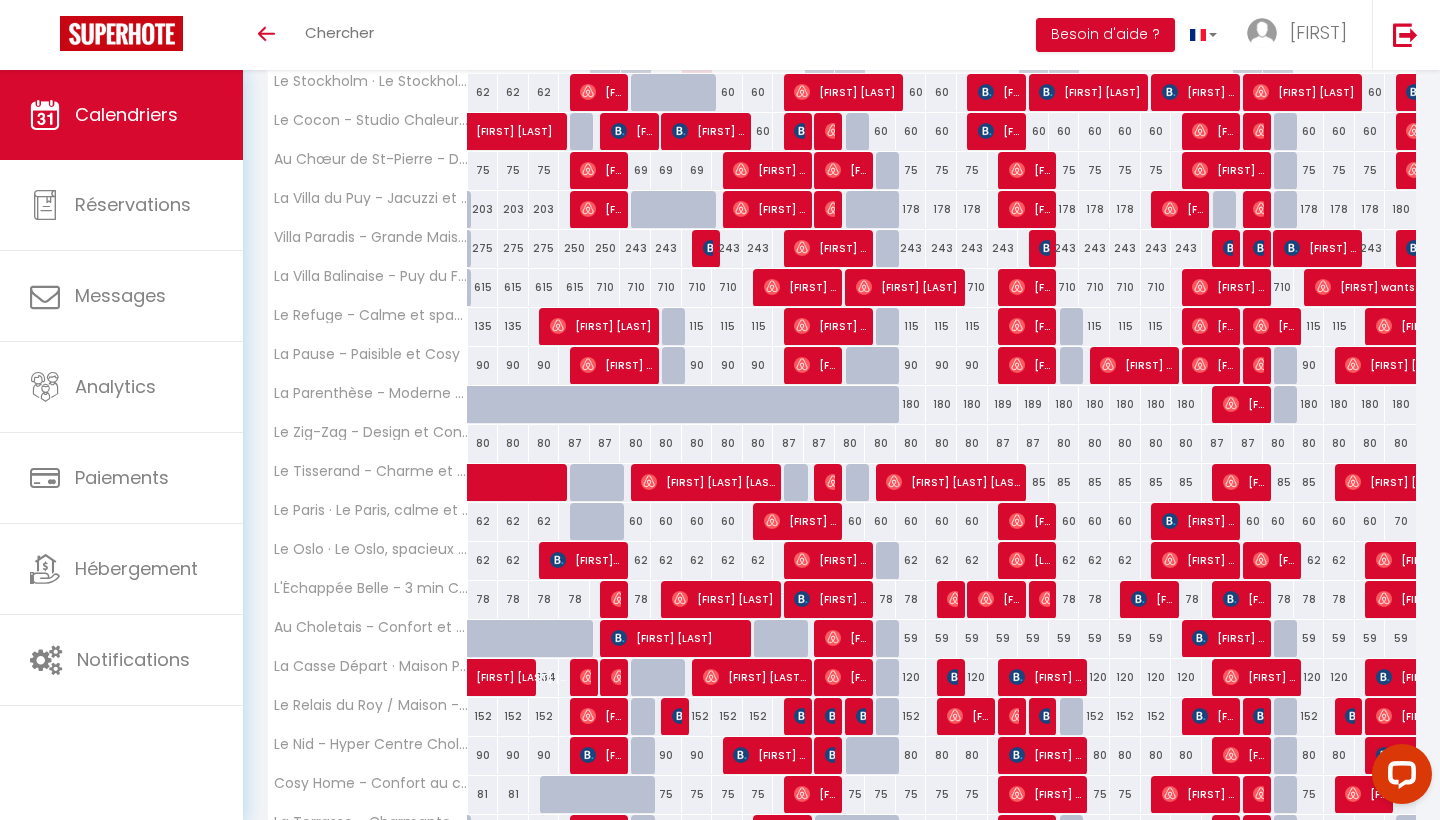 click on "[FIRST] [LAST] [LAST] [LAST] [LAST]" at bounding box center (535, 678) 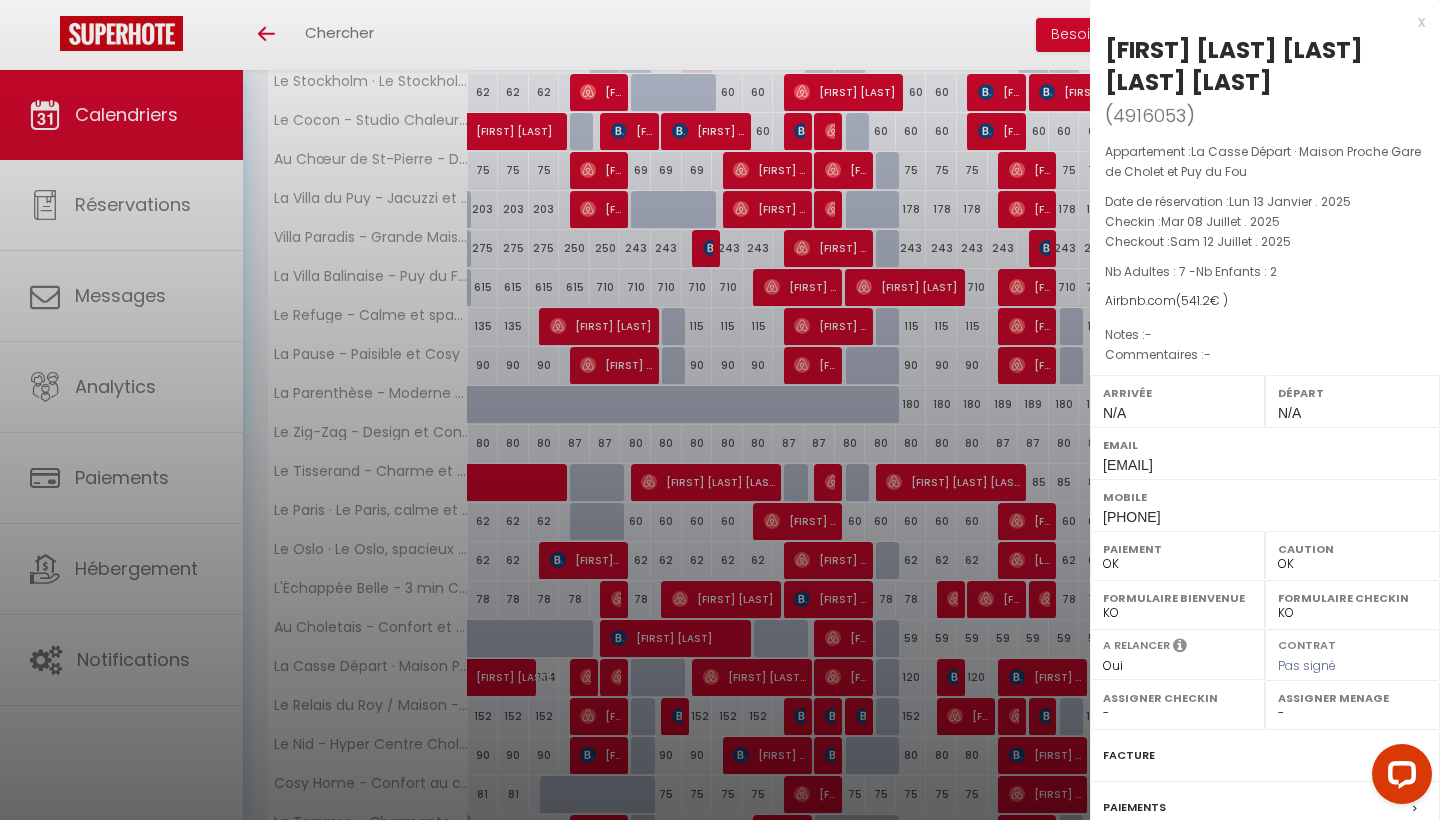 click at bounding box center [720, 410] 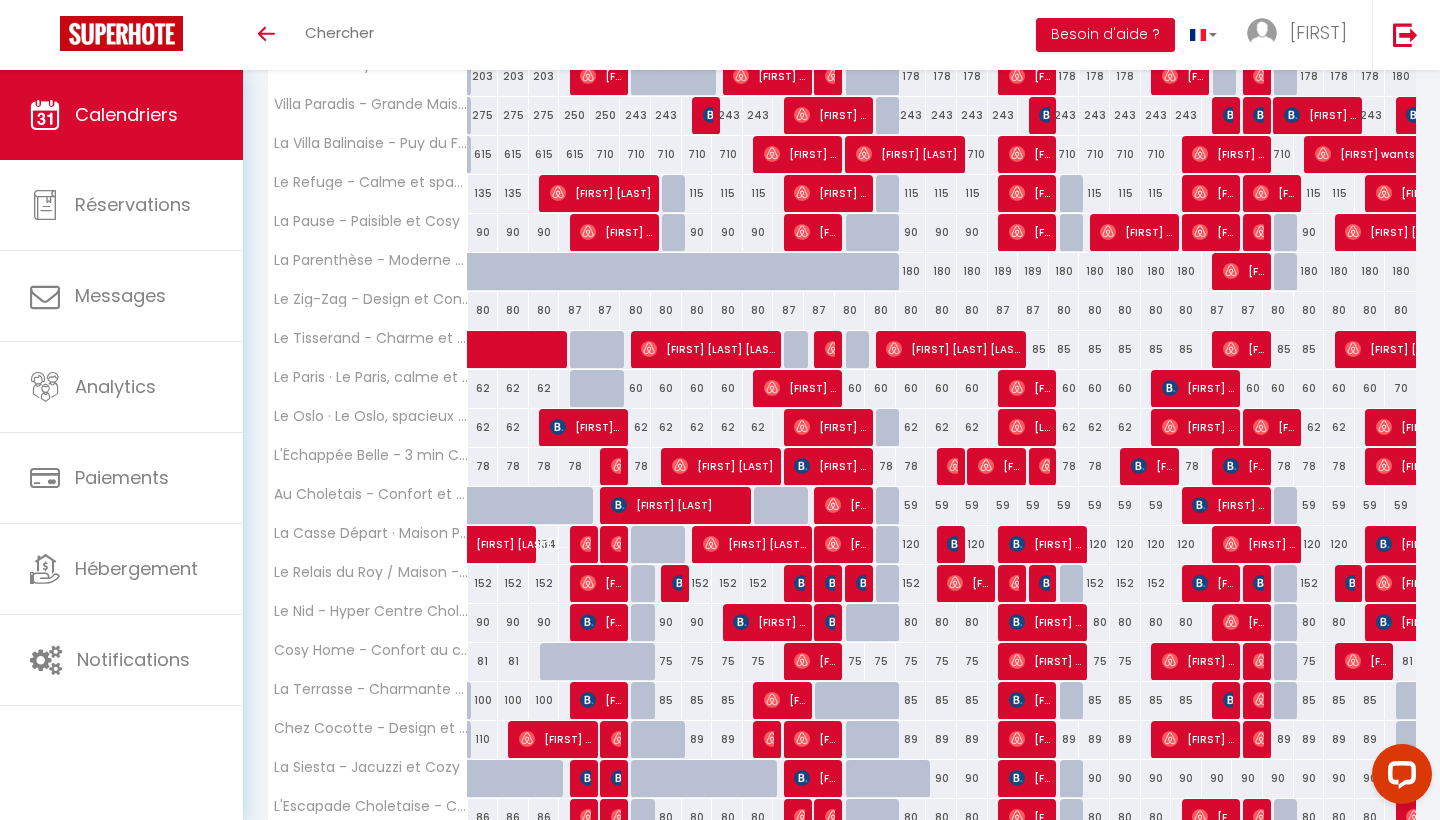 scroll, scrollTop: 475, scrollLeft: 0, axis: vertical 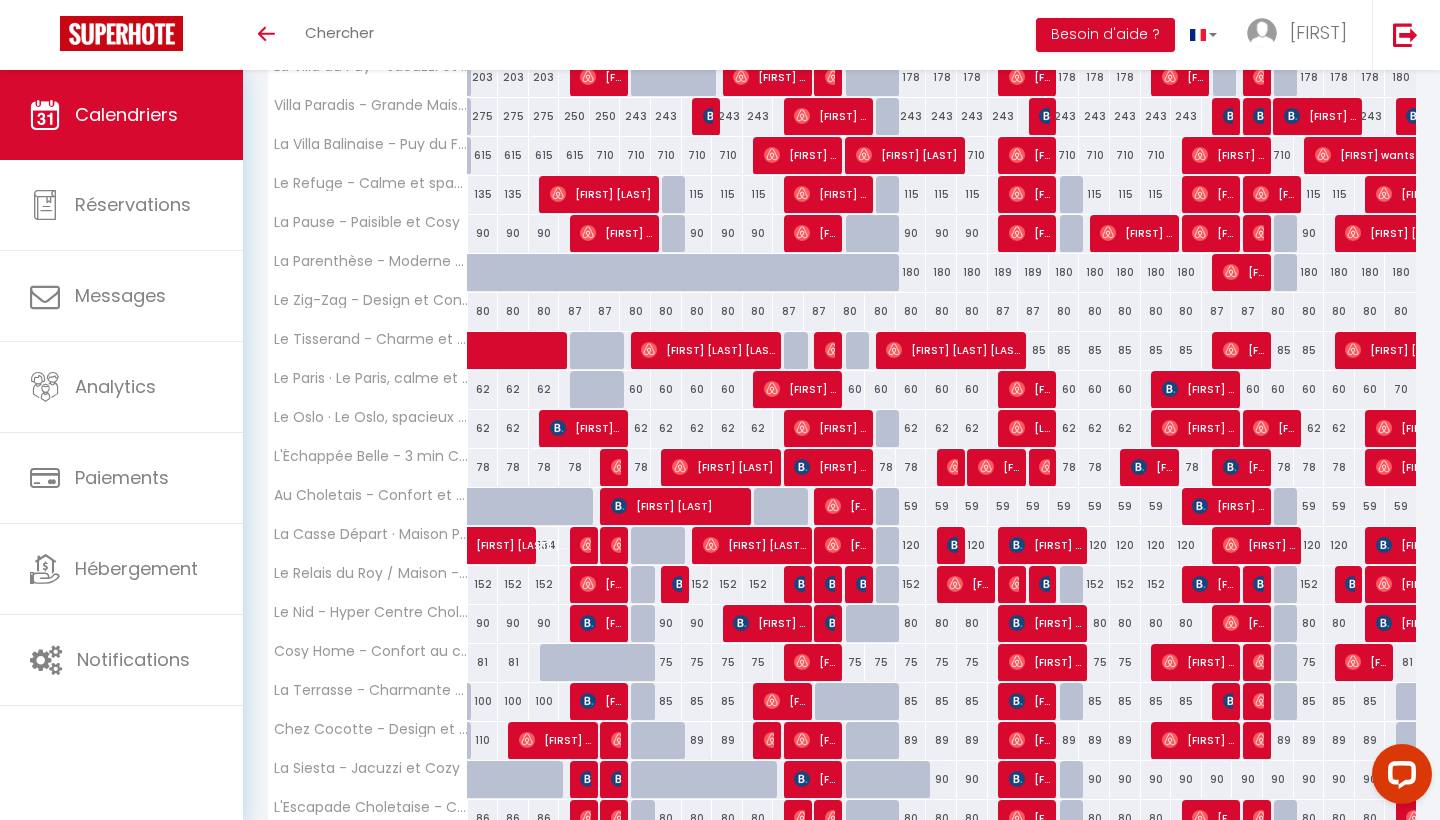 click at bounding box center [649, 350] 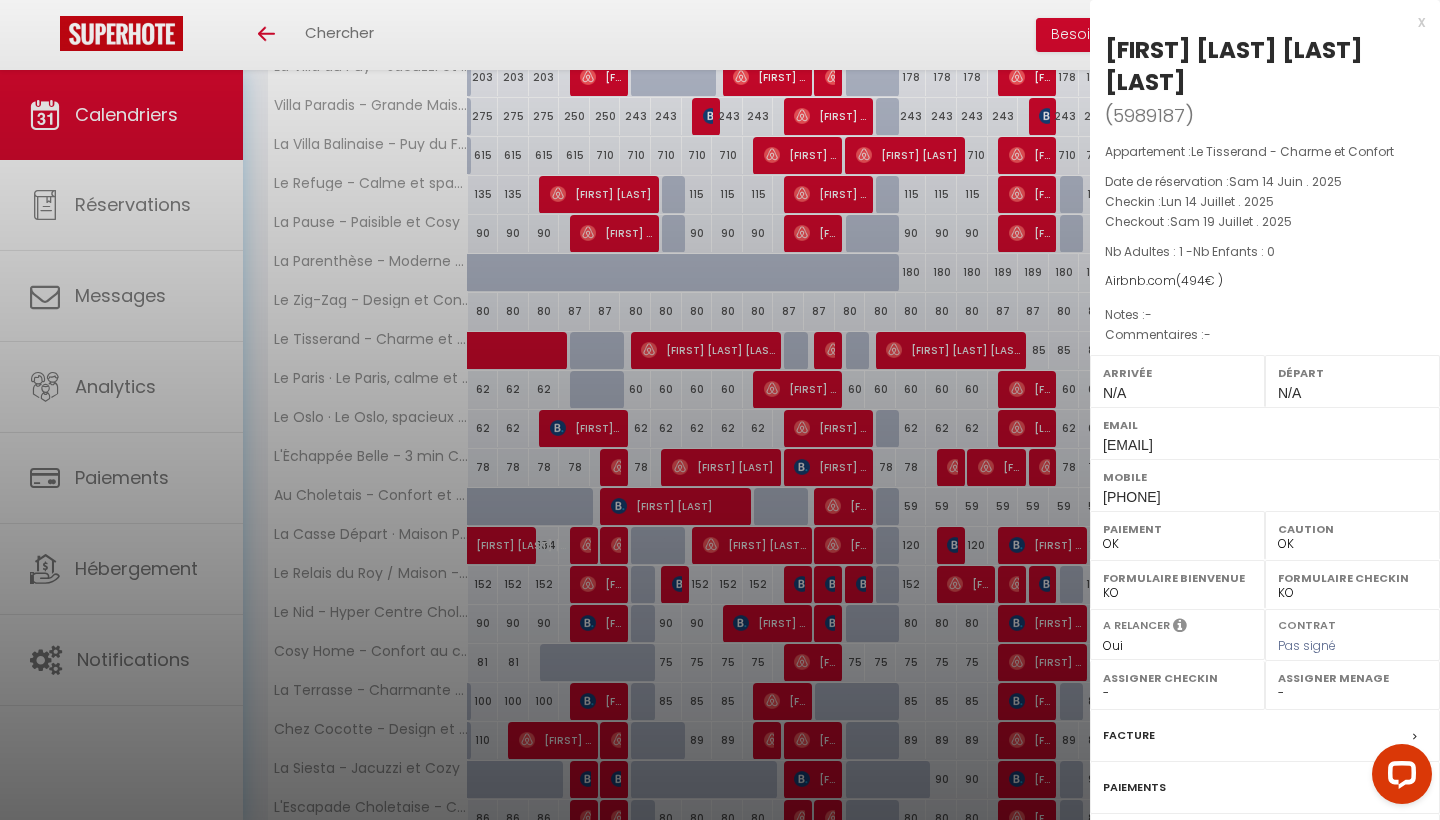 click at bounding box center (720, 410) 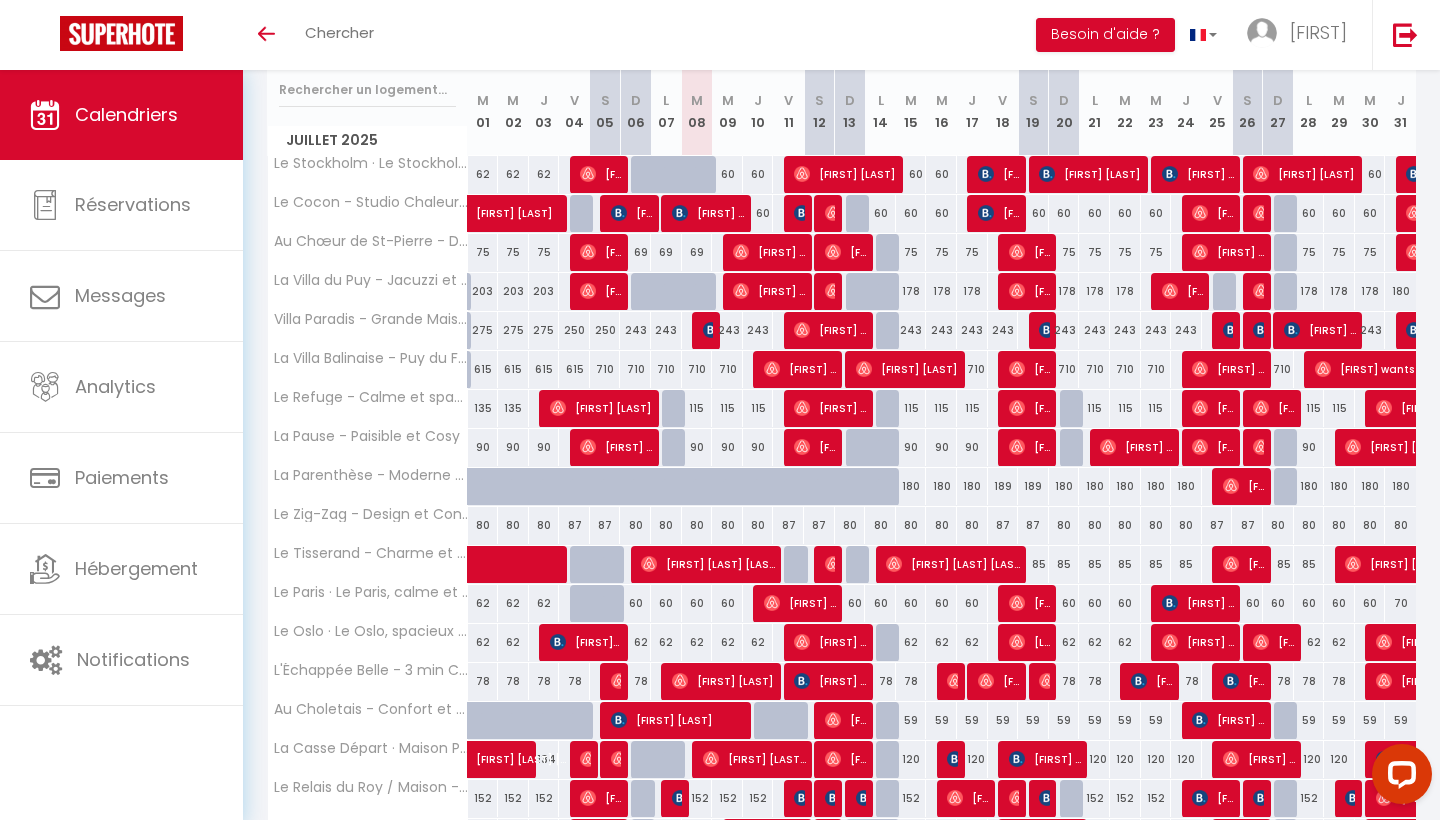scroll, scrollTop: 252, scrollLeft: 0, axis: vertical 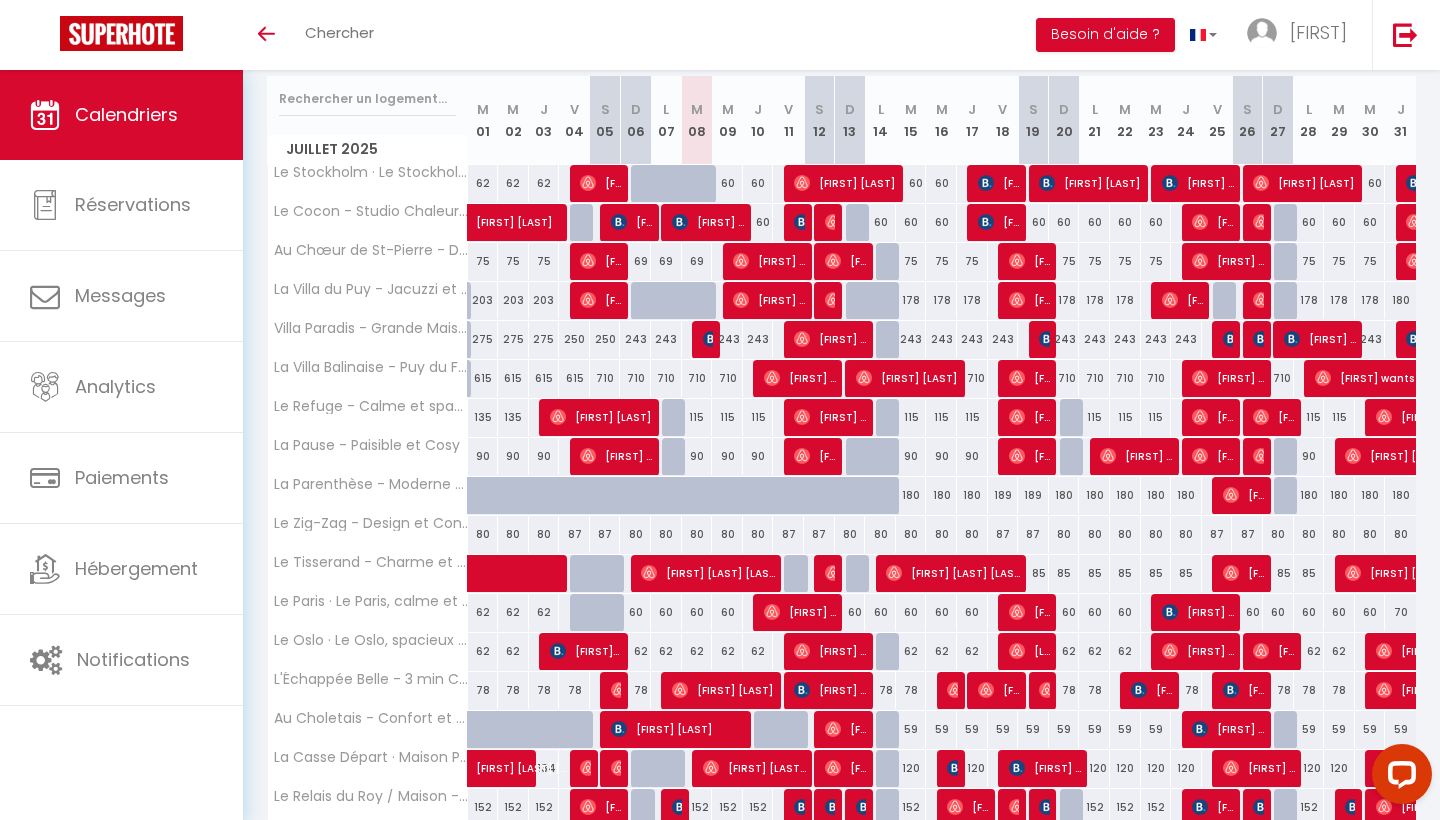 click on "243" at bounding box center (911, 339) 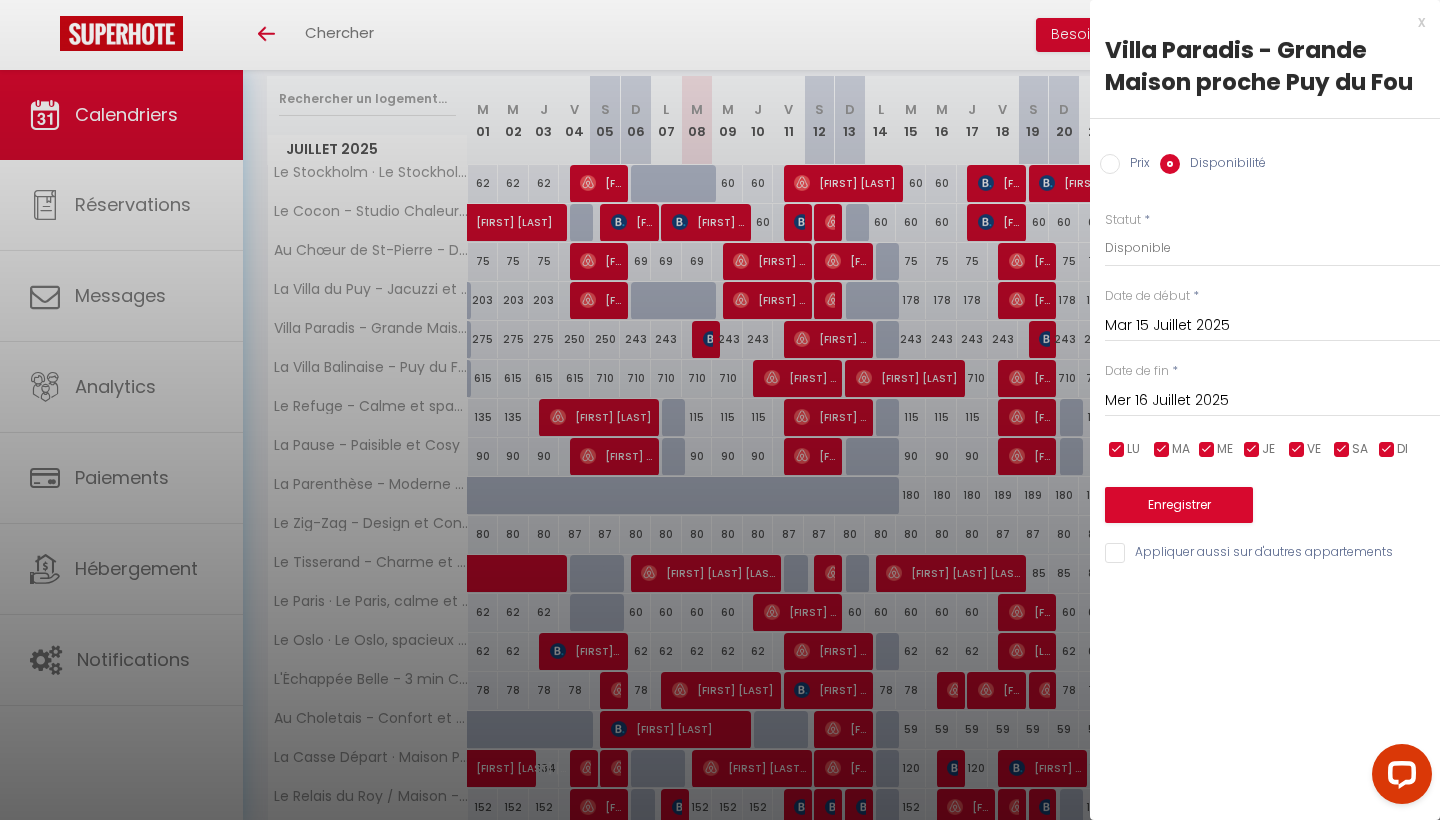 click at bounding box center [720, 410] 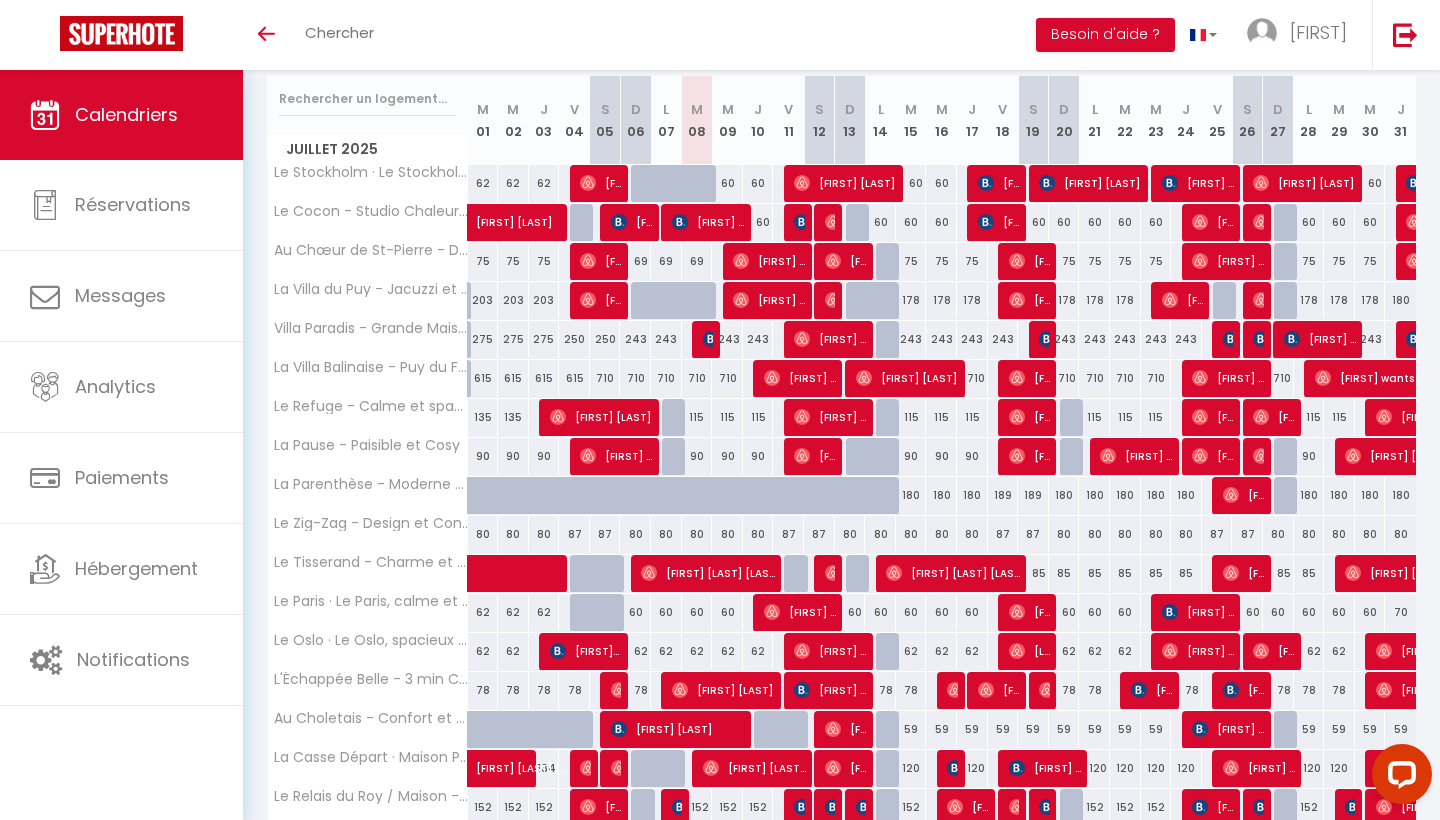 click on "243" at bounding box center [911, 339] 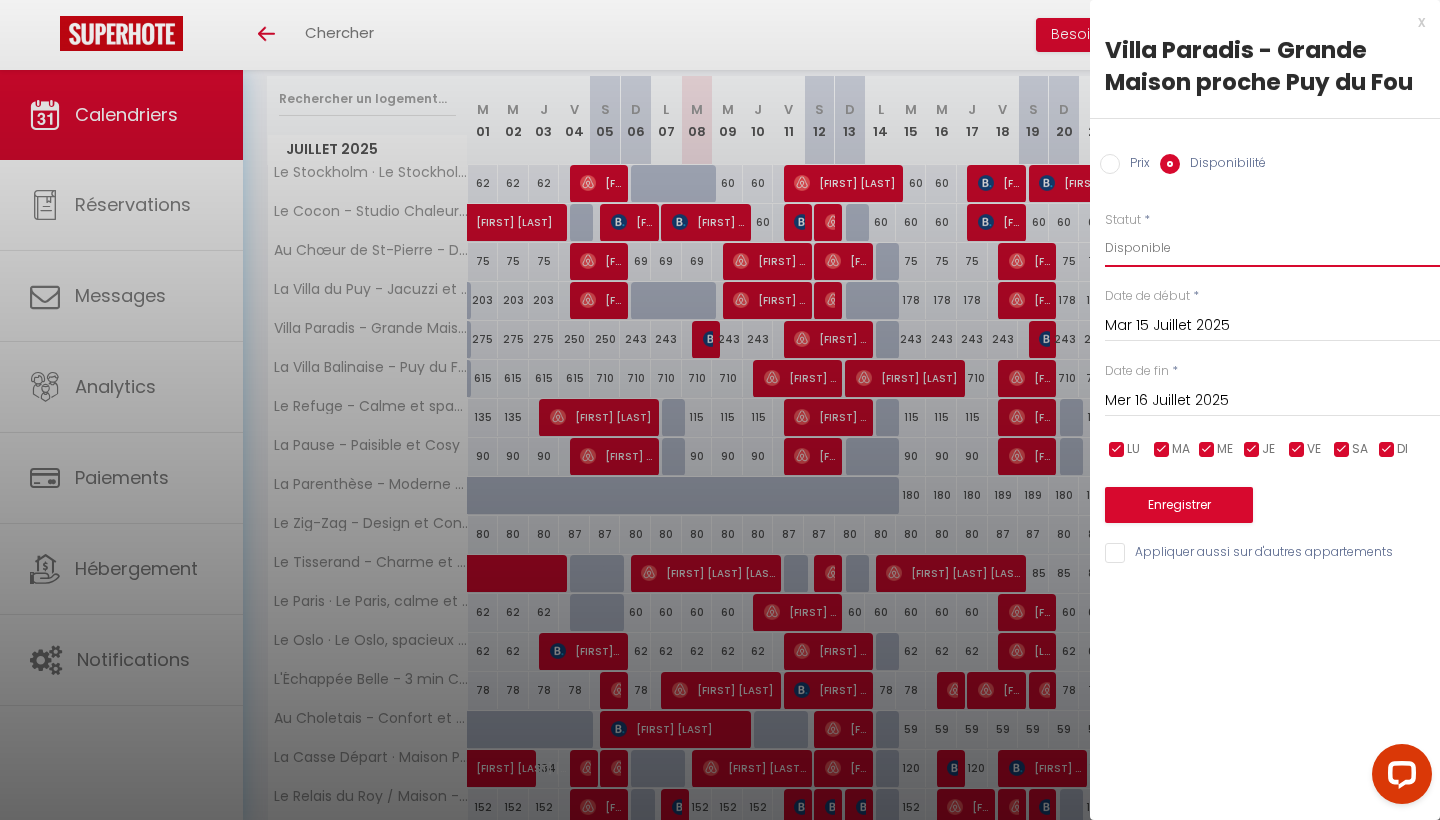 select on "0" 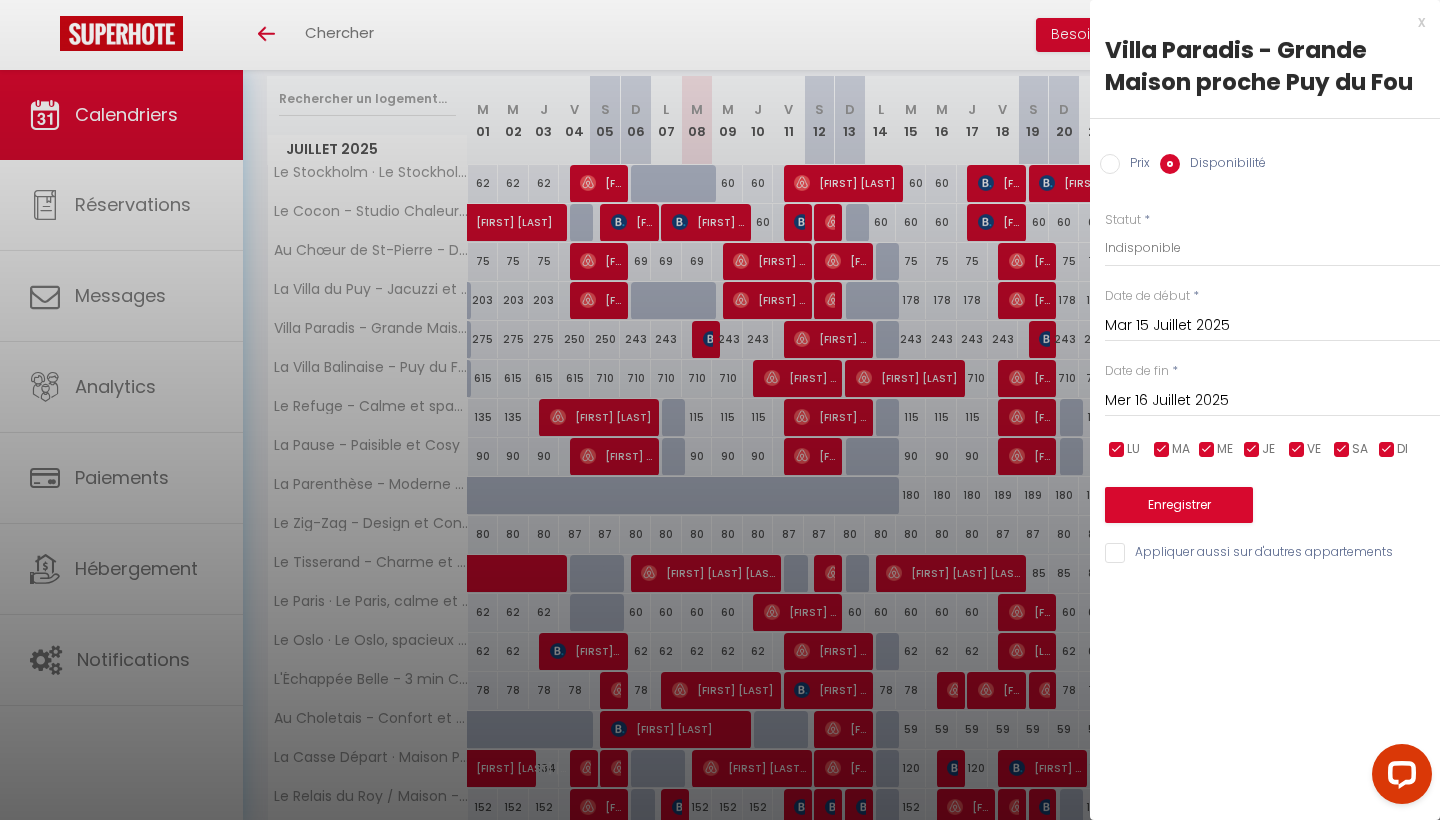 click on "Enregistrer" at bounding box center [1179, 505] 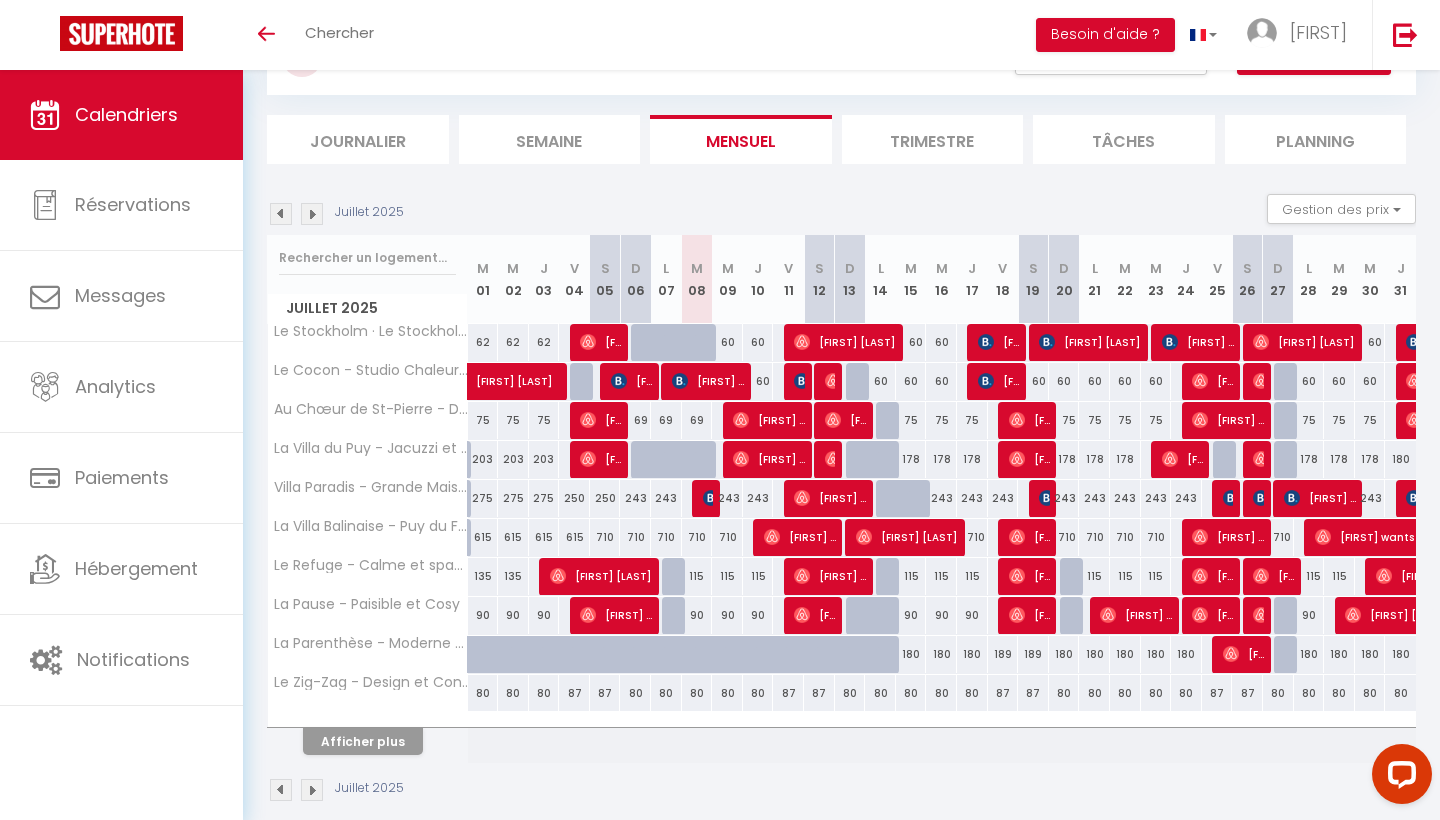 scroll, scrollTop: 105, scrollLeft: 0, axis: vertical 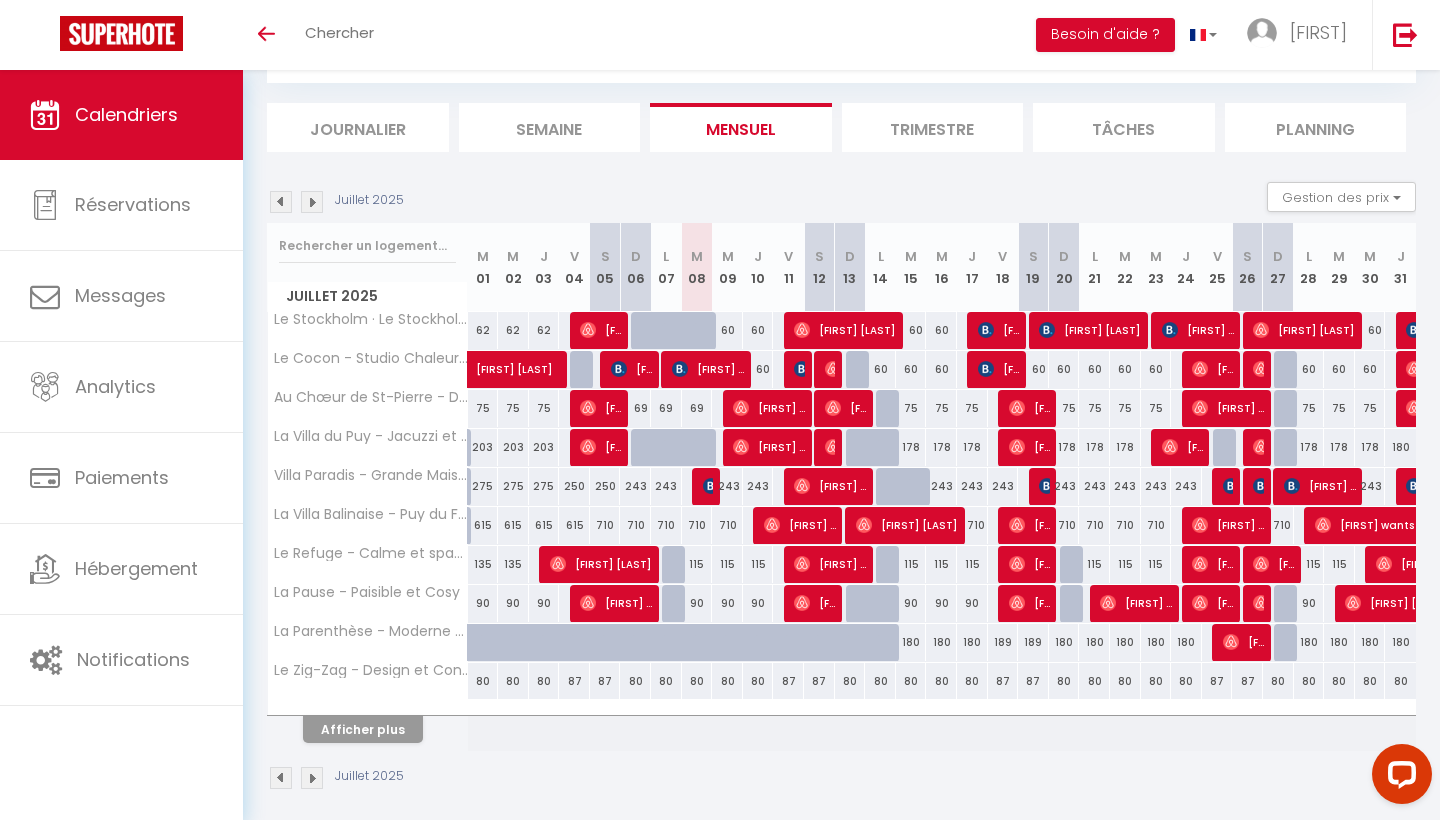 click on "115" at bounding box center [911, 564] 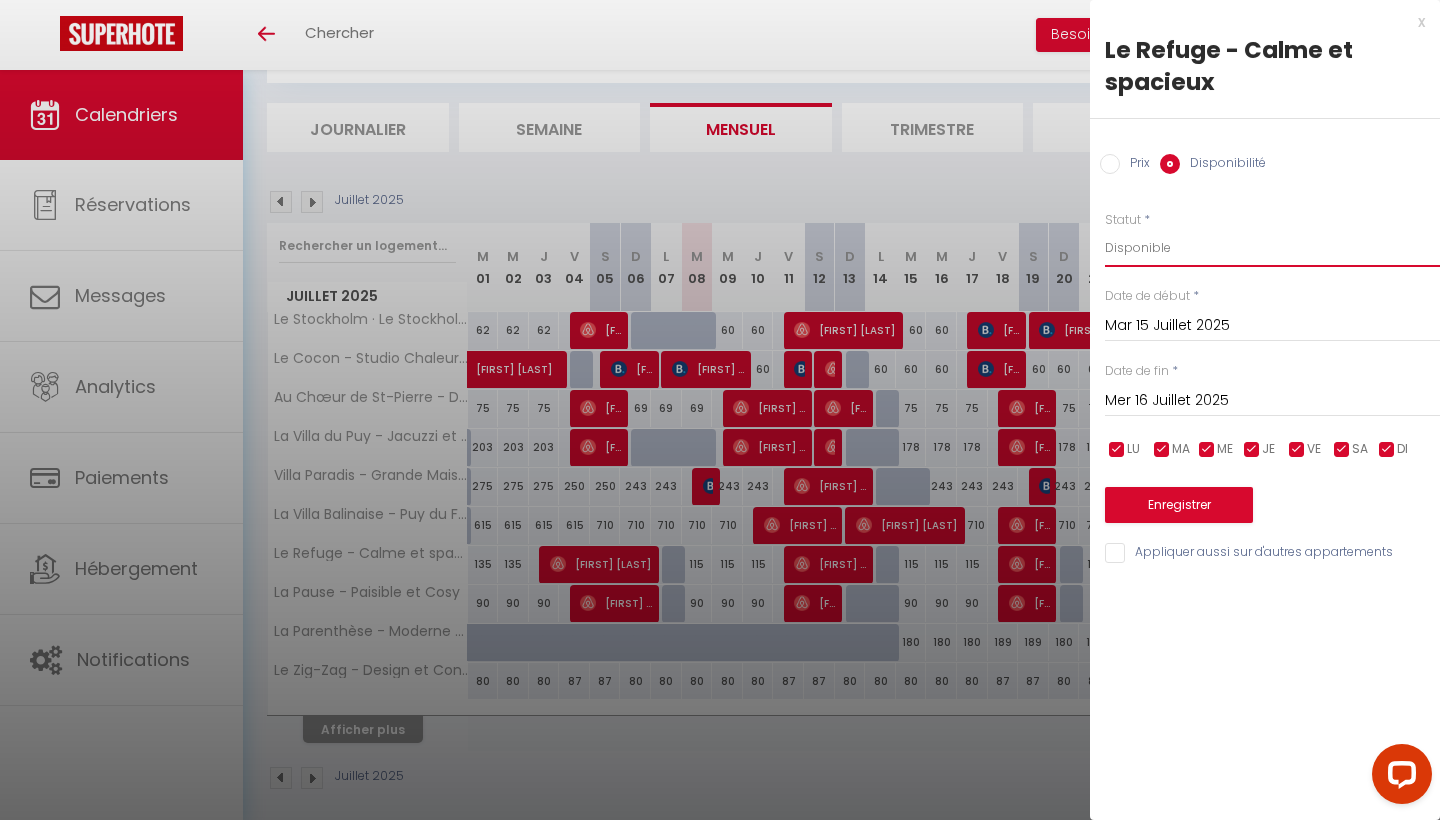 select on "0" 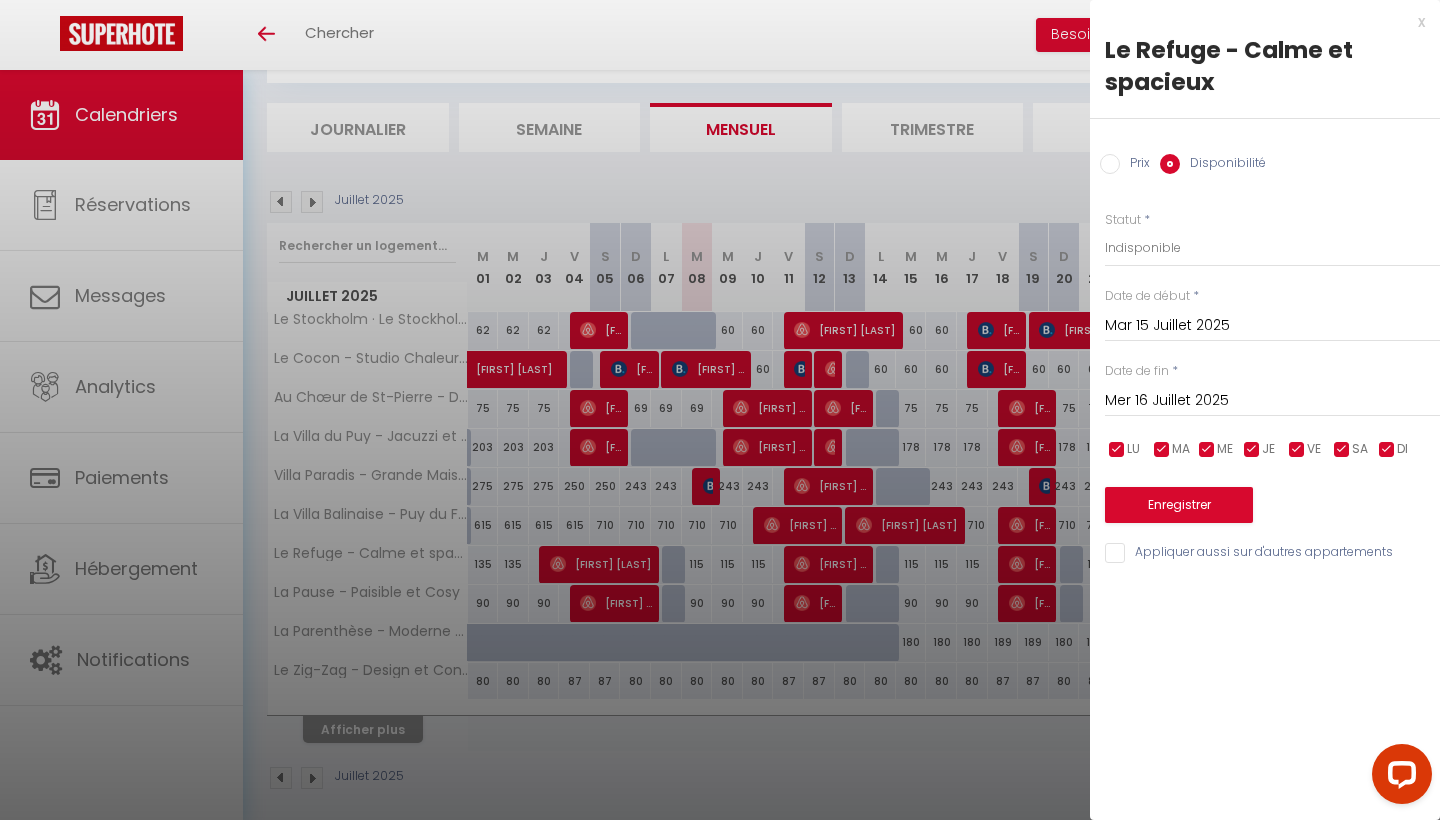 click on "Enregistrer" at bounding box center (1179, 505) 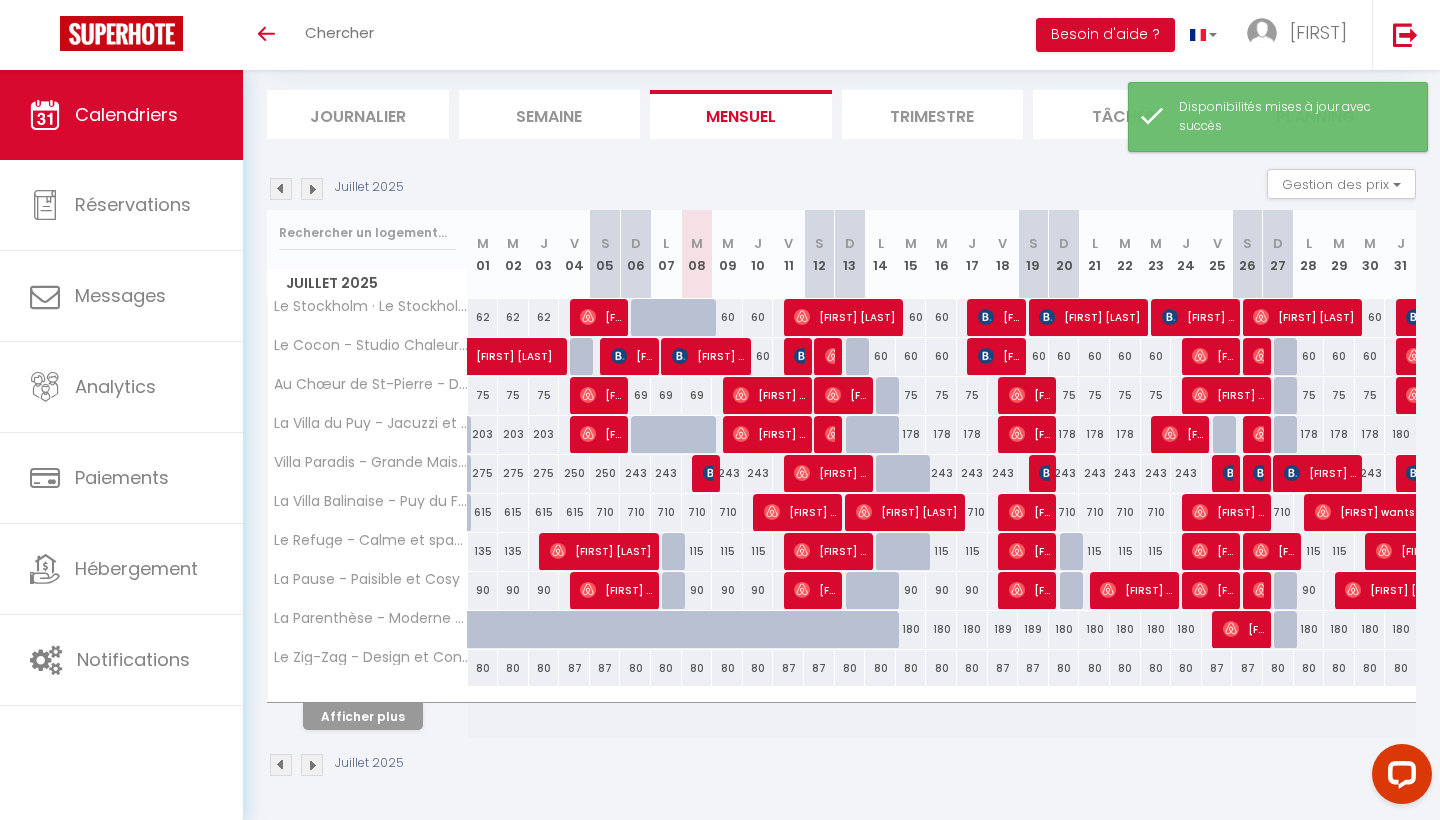 scroll, scrollTop: 117, scrollLeft: 0, axis: vertical 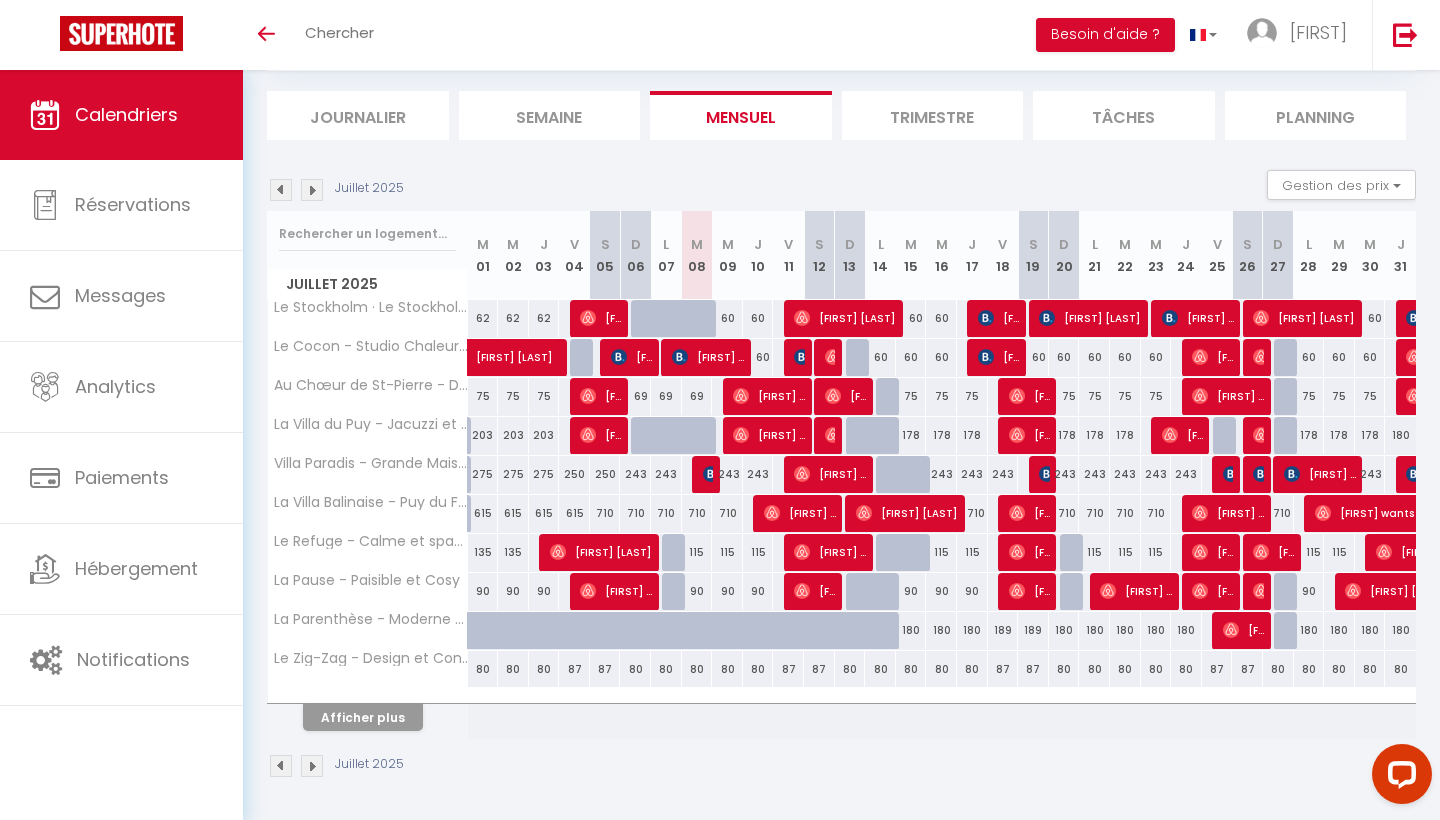 click on "Afficher plus" at bounding box center [363, 717] 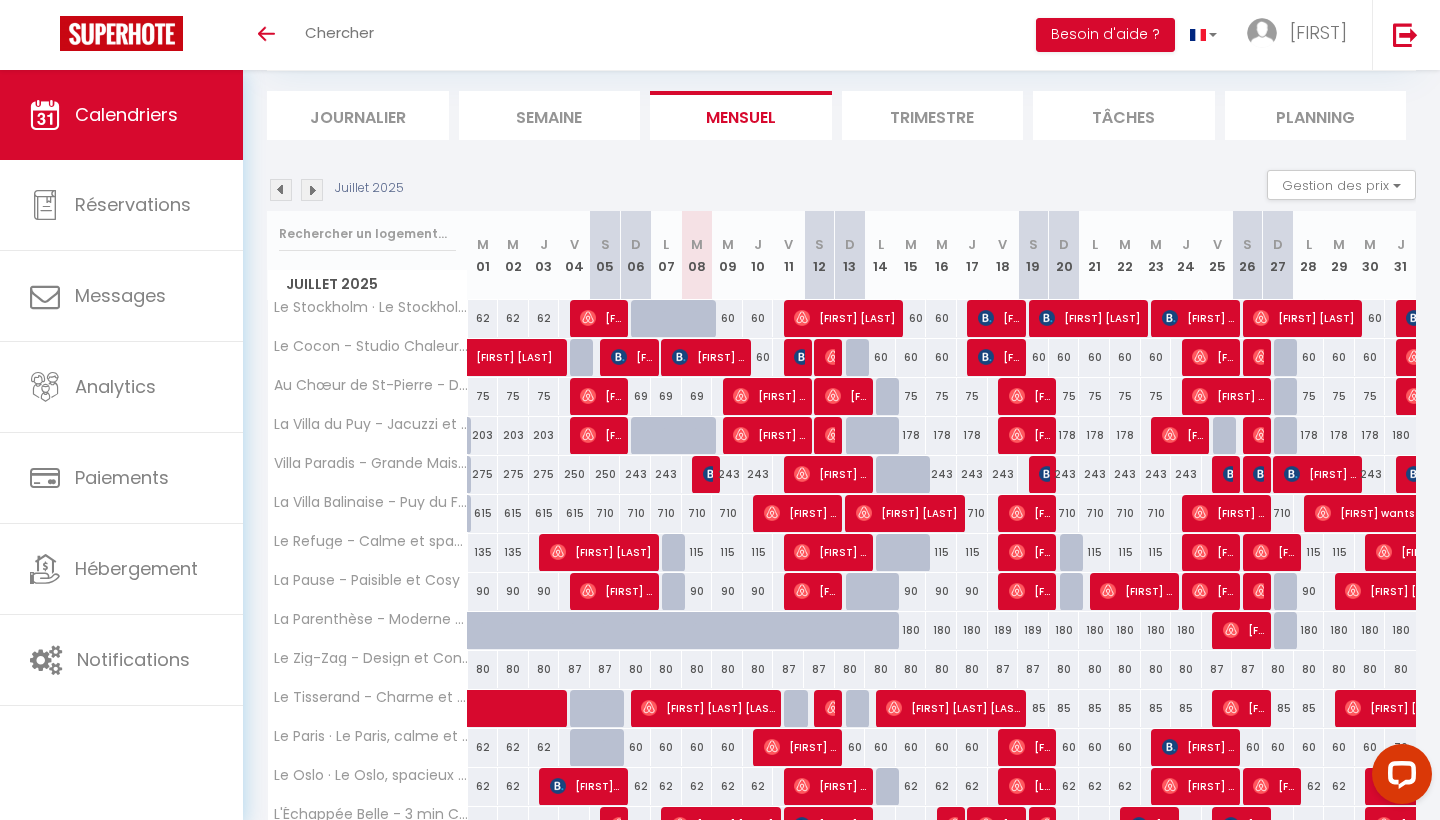 click on "90" at bounding box center (911, 591) 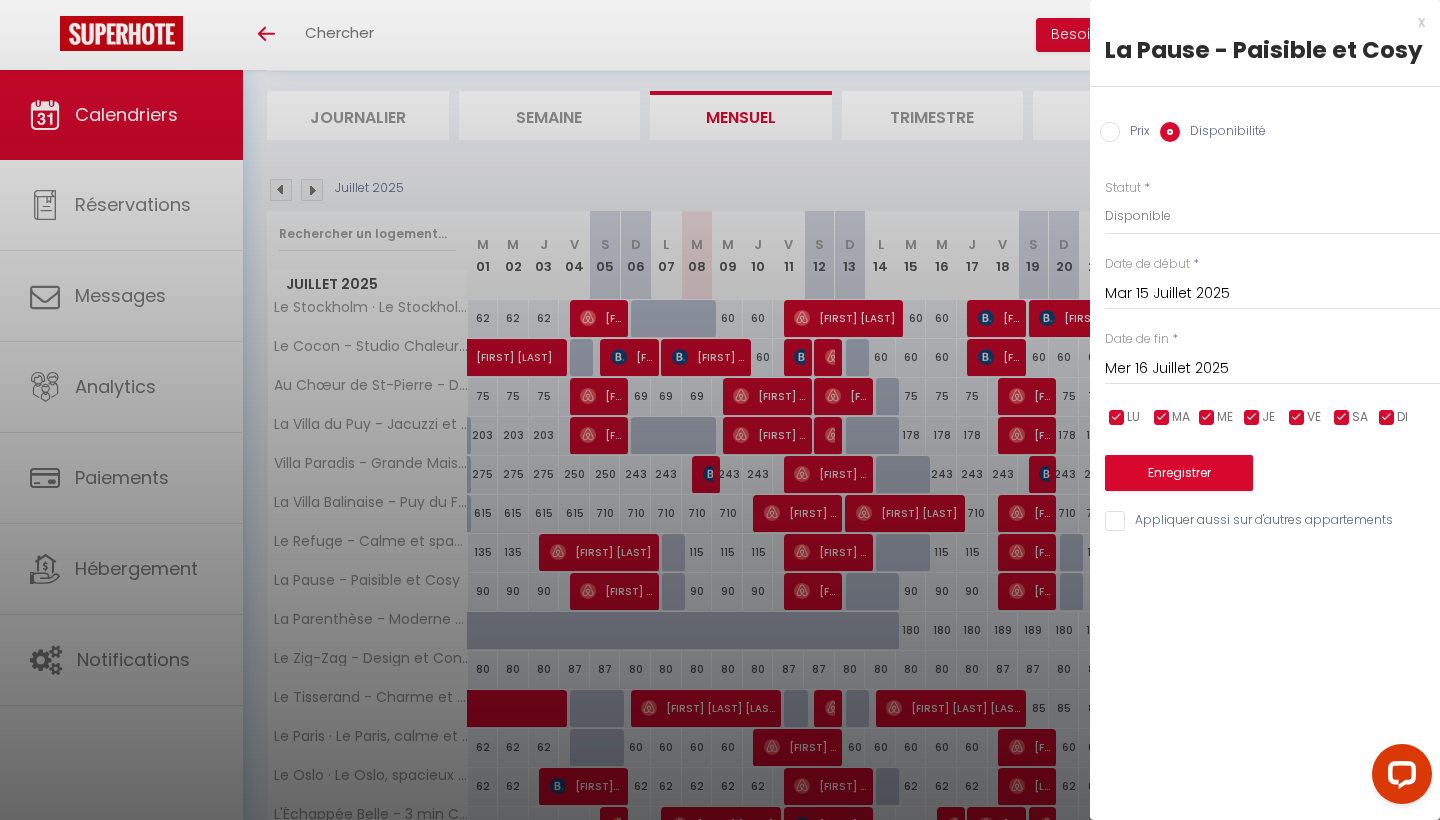 click on "Appliquer aussi sur d'autres appartements" at bounding box center (1272, 521) 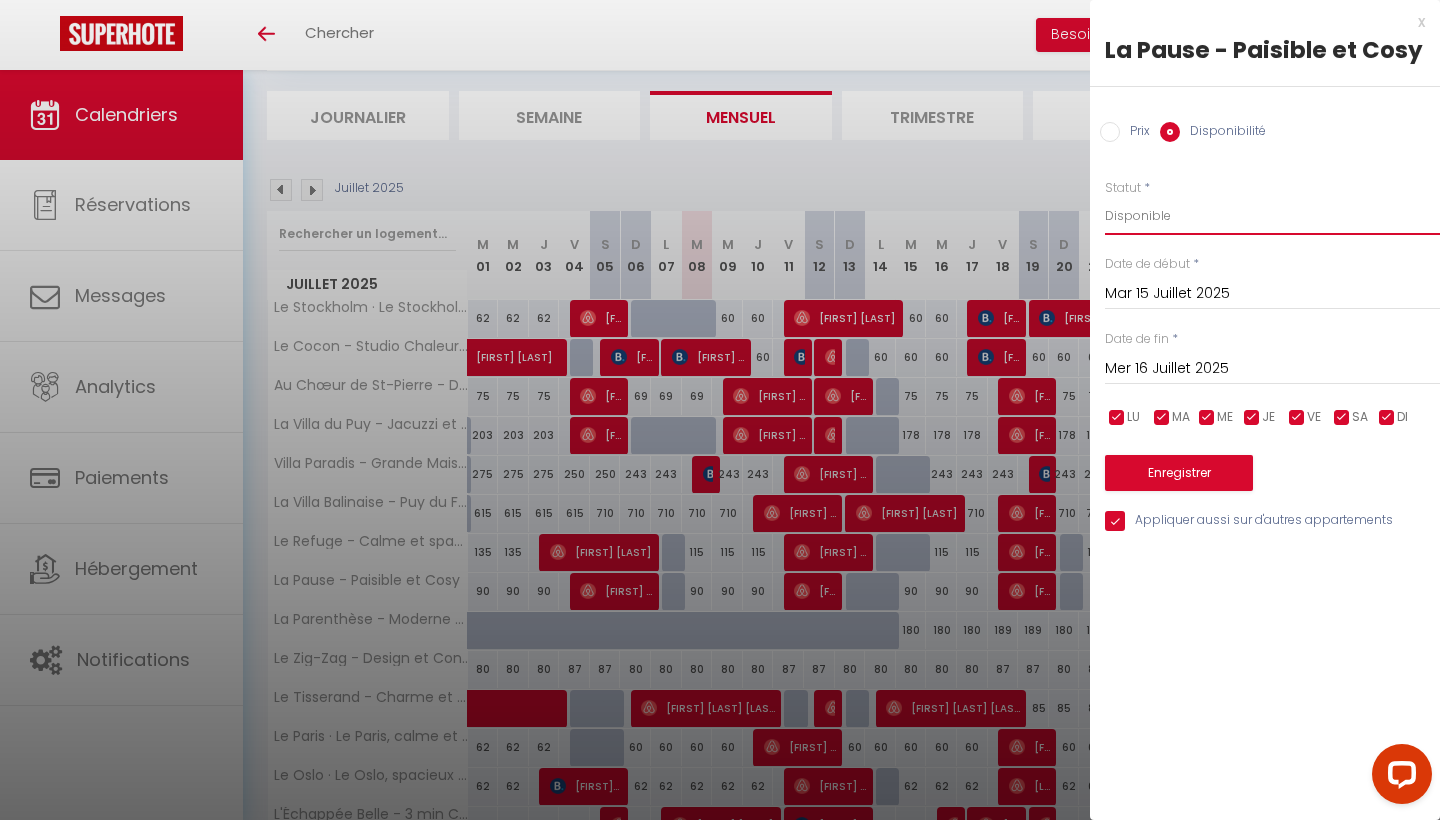 select on "0" 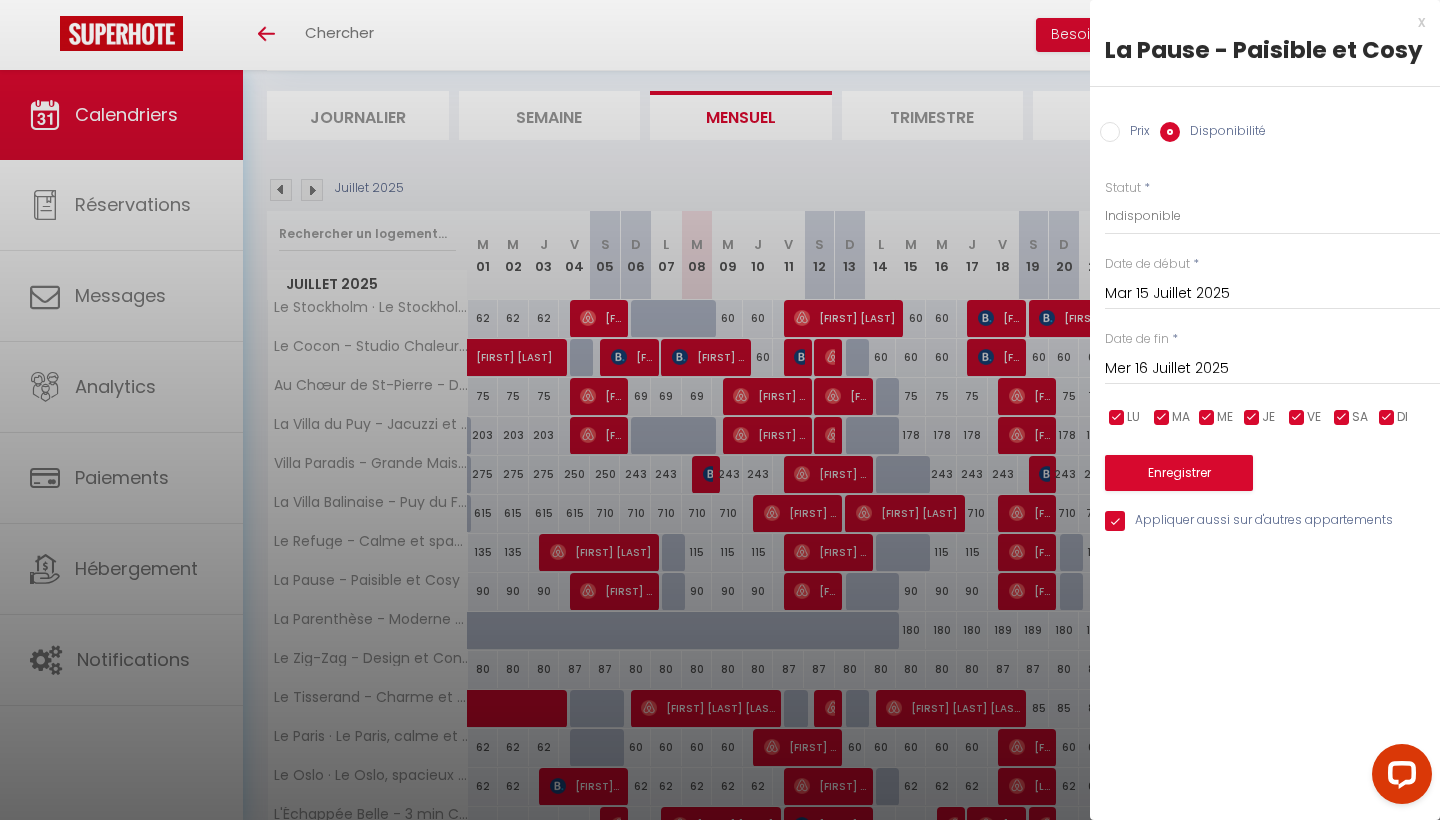 click on "Enregistrer" at bounding box center (1179, 473) 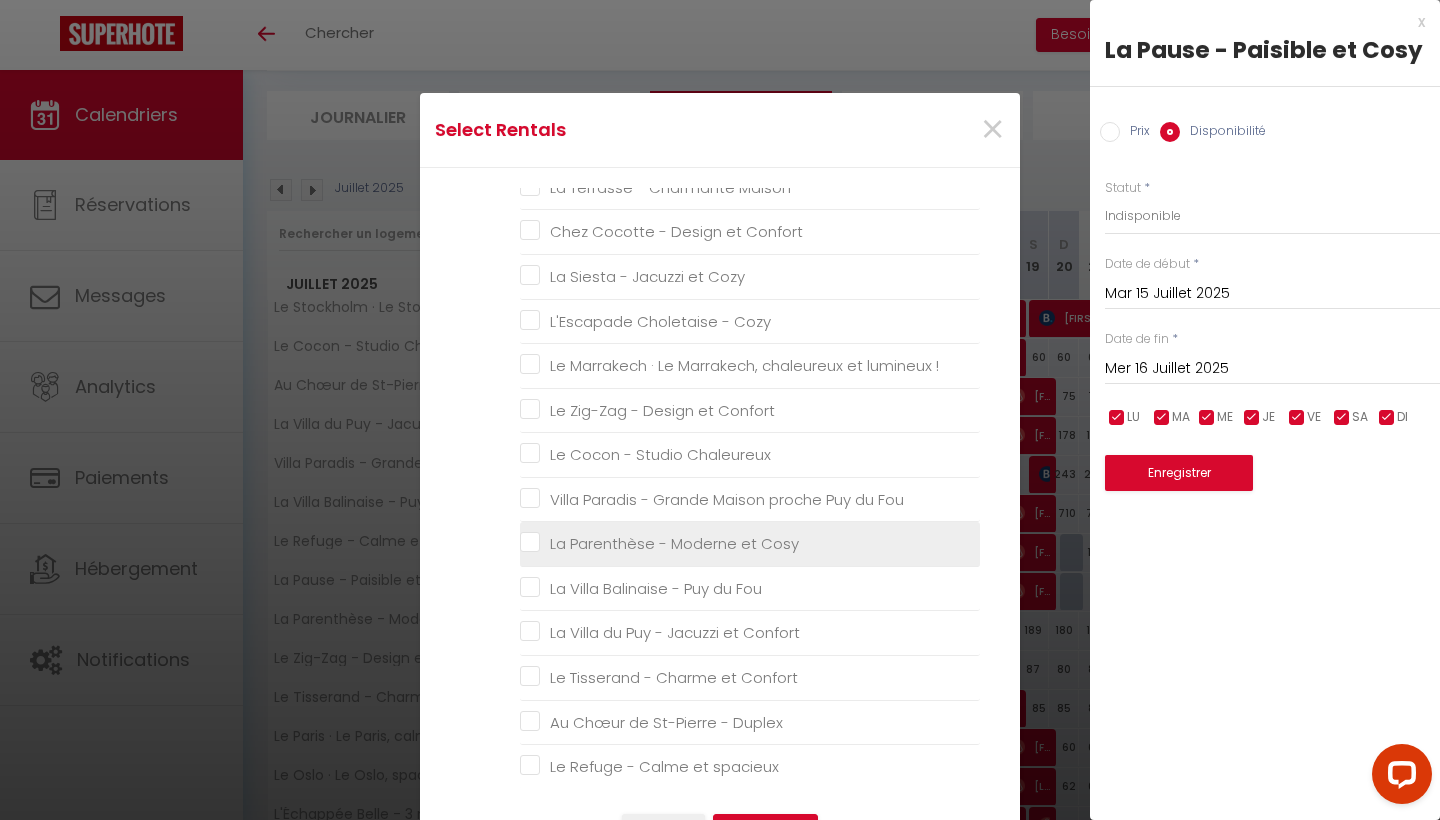 scroll, scrollTop: 486, scrollLeft: 0, axis: vertical 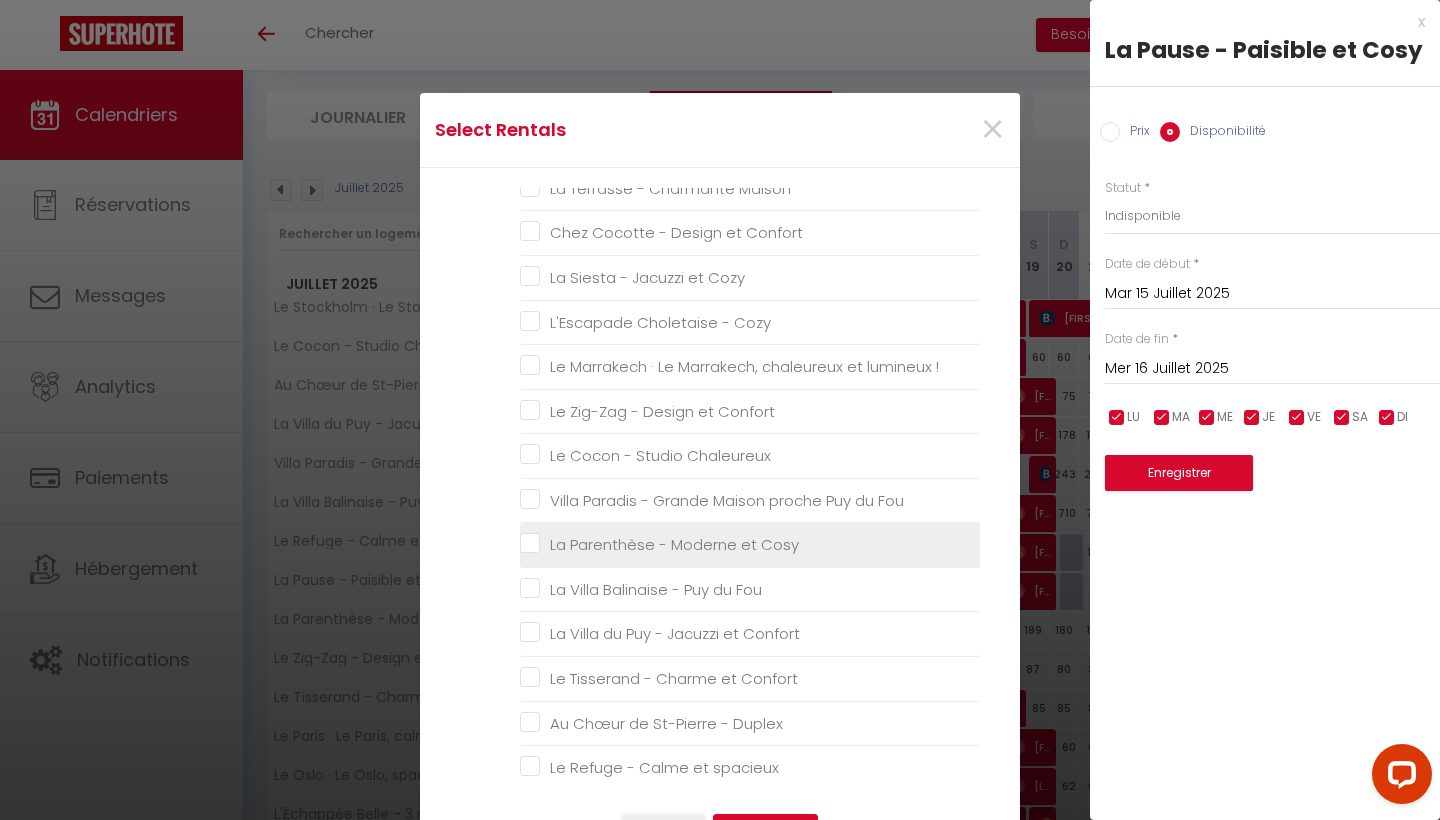 click on "La Parenthèse - Moderne et Cosy" at bounding box center (750, 545) 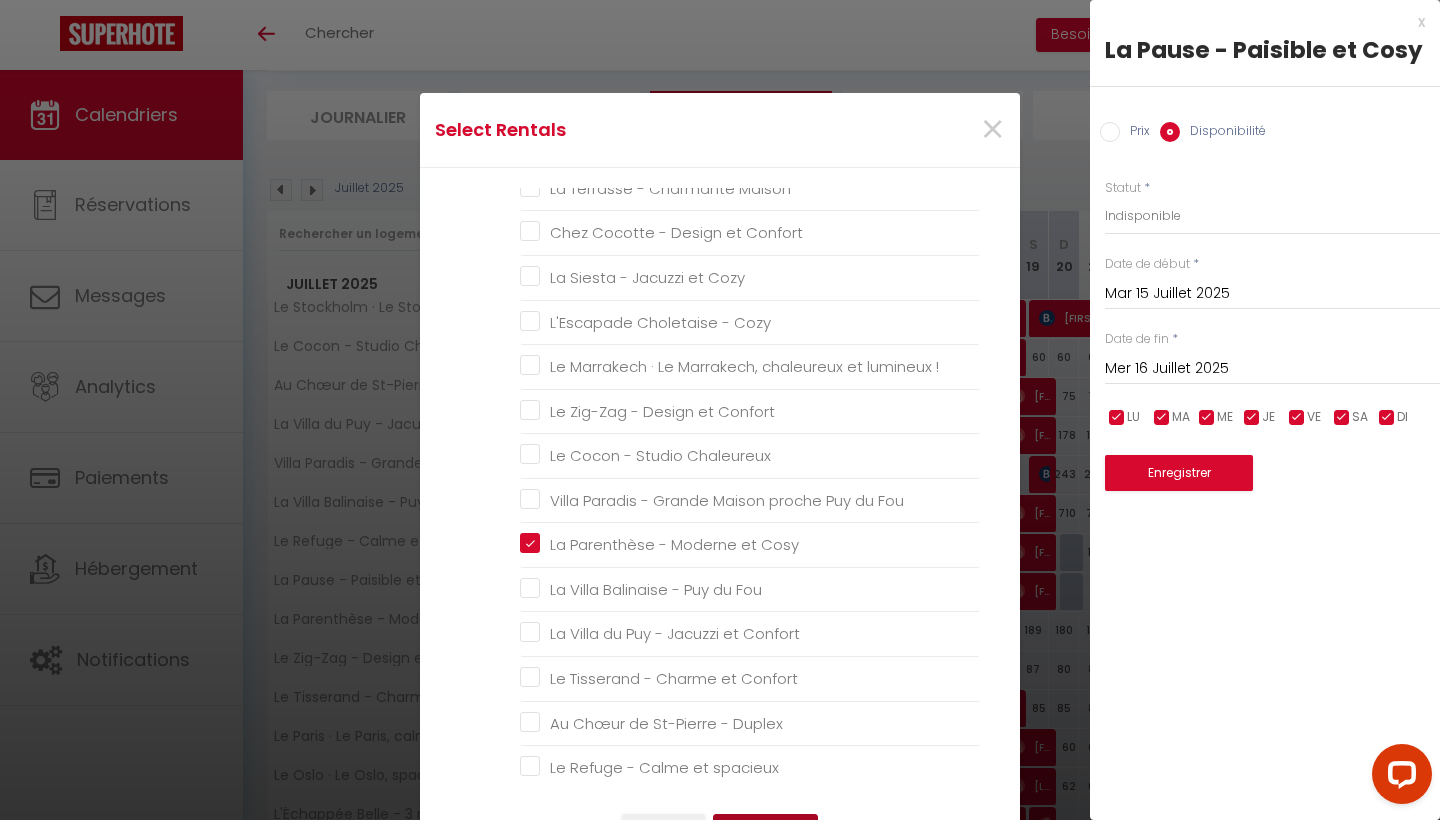click on "Enregistrer" at bounding box center [765, 831] 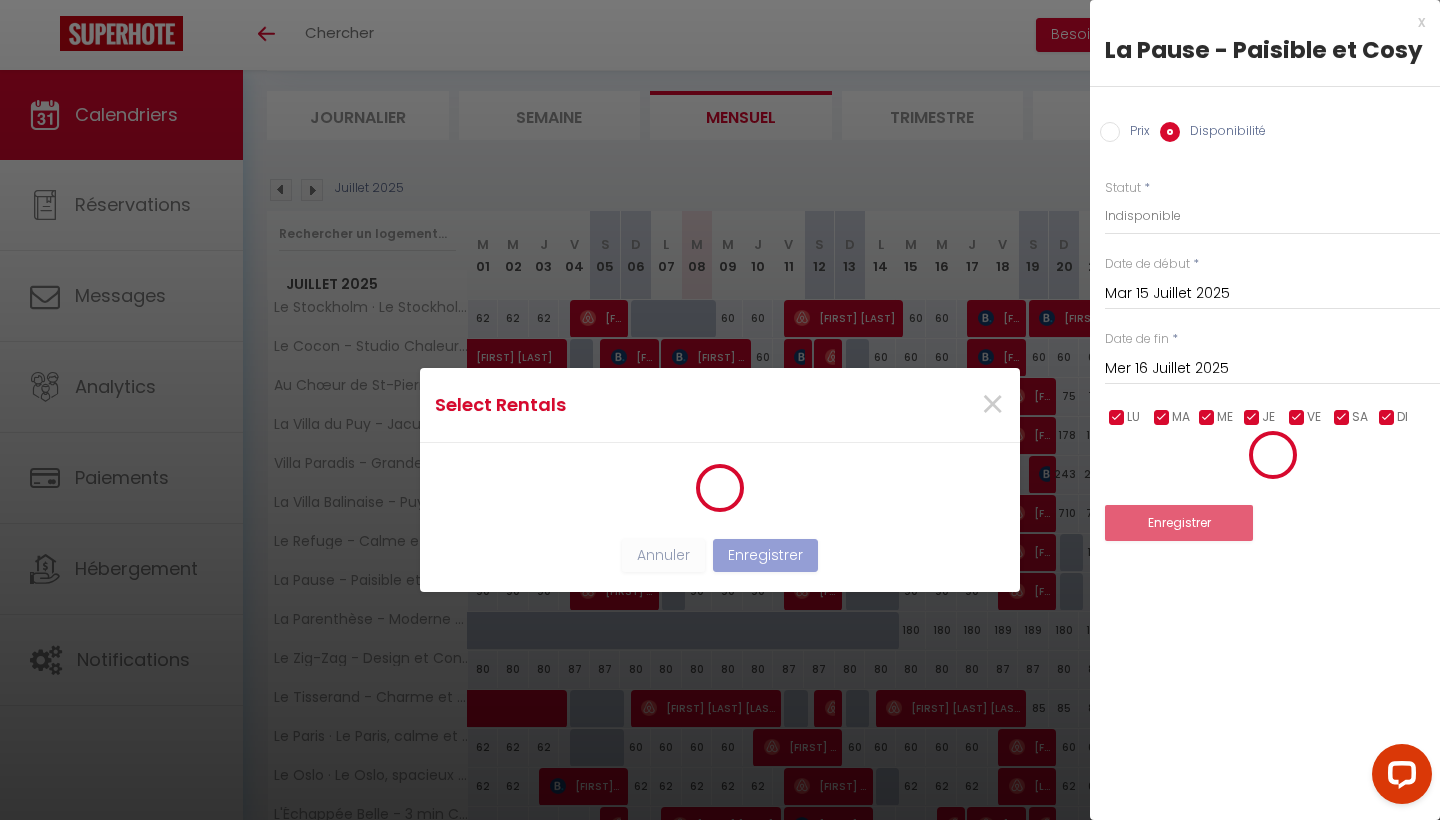 scroll, scrollTop: 3, scrollLeft: 0, axis: vertical 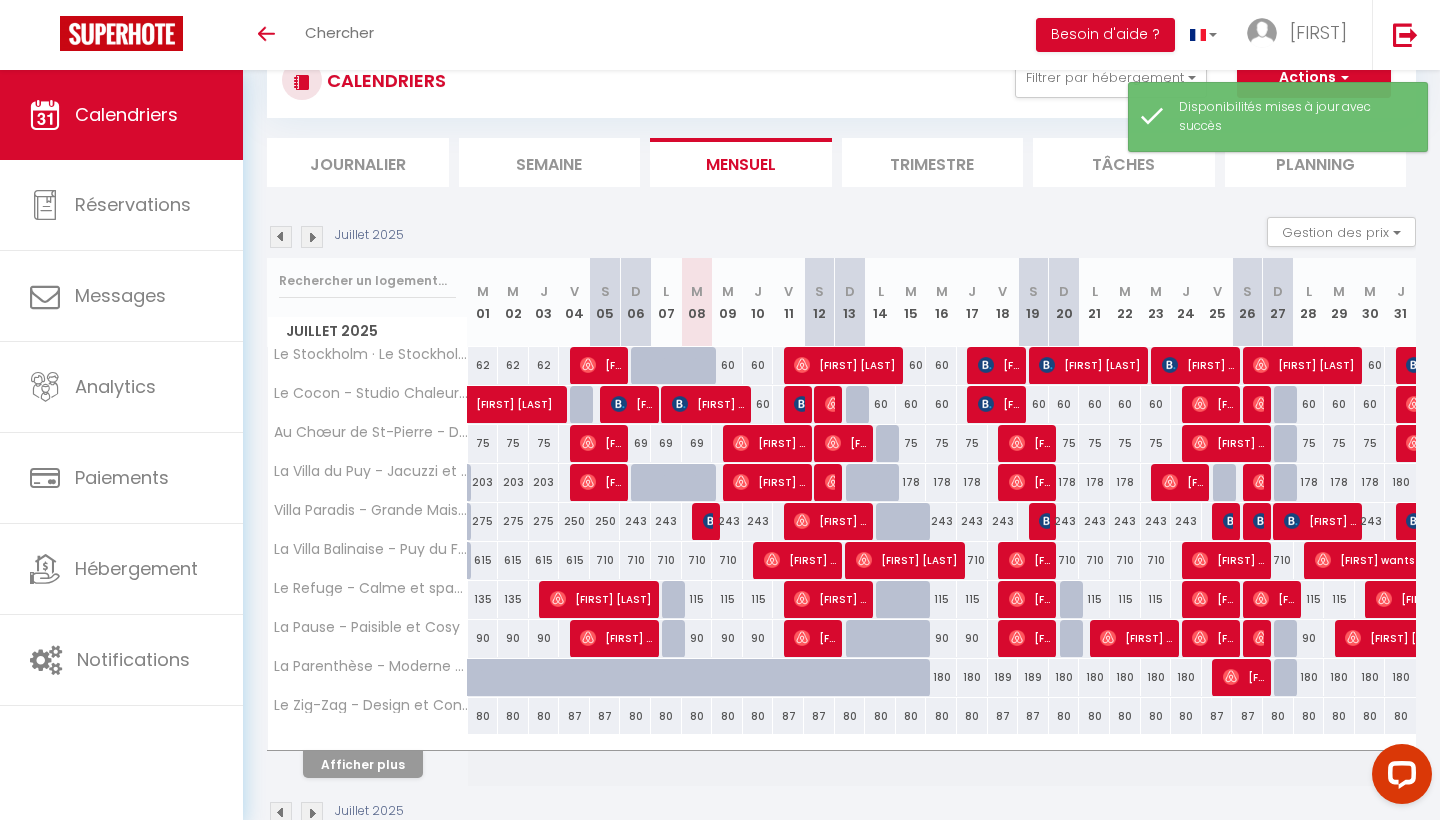 click on "Afficher plus" at bounding box center [363, 764] 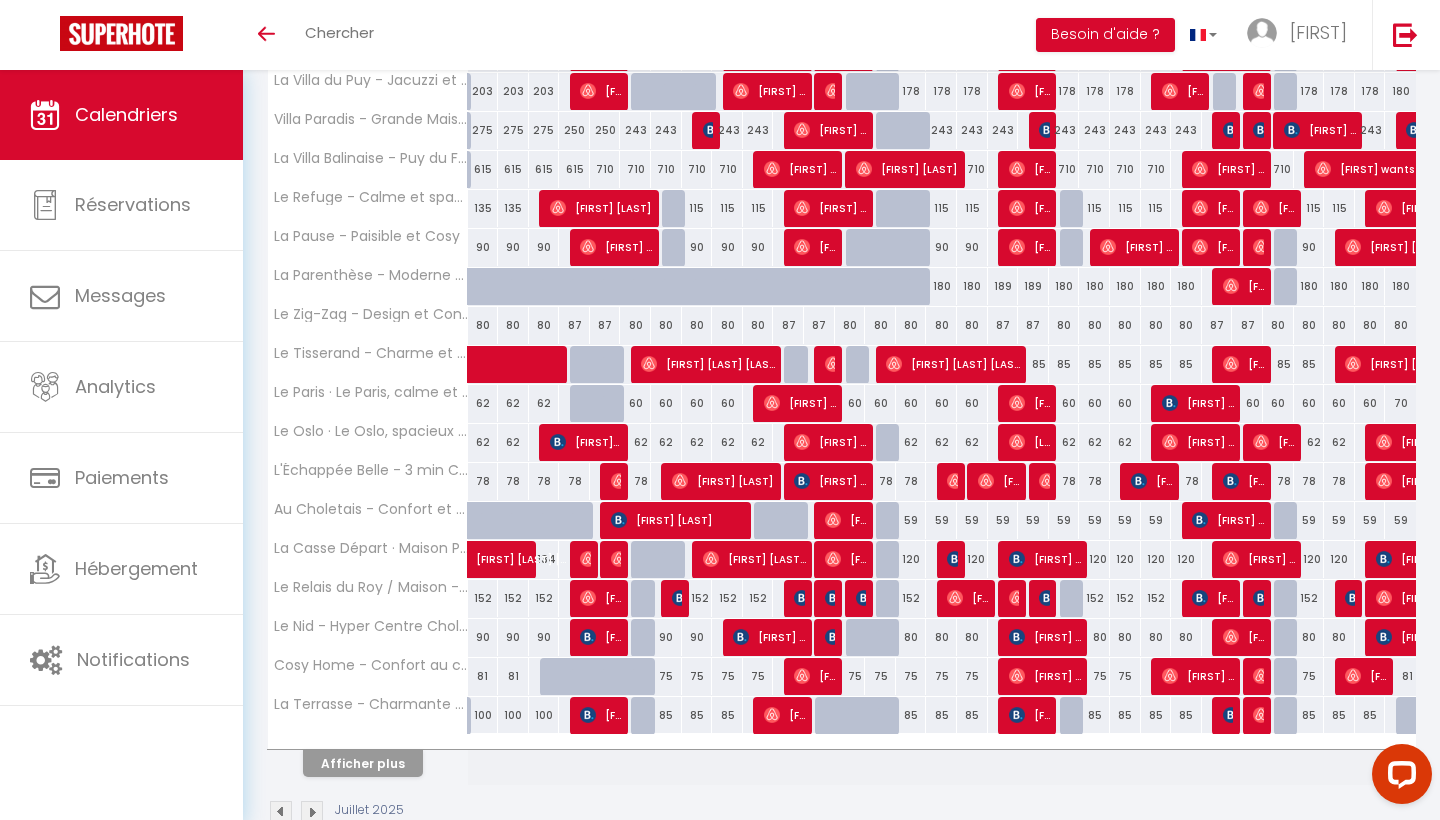 scroll, scrollTop: 465, scrollLeft: 0, axis: vertical 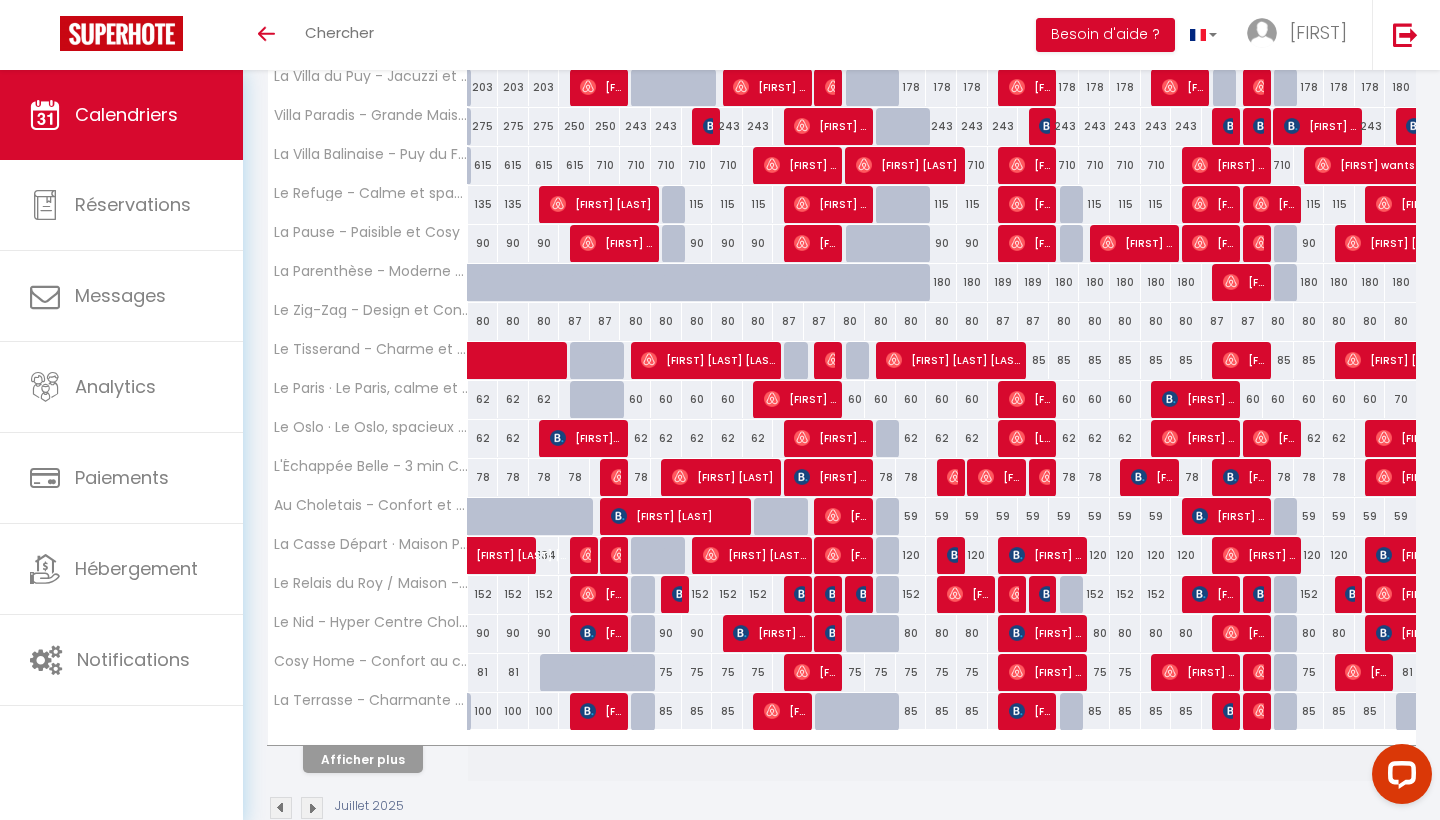 click on "Afficher plus" at bounding box center (363, 759) 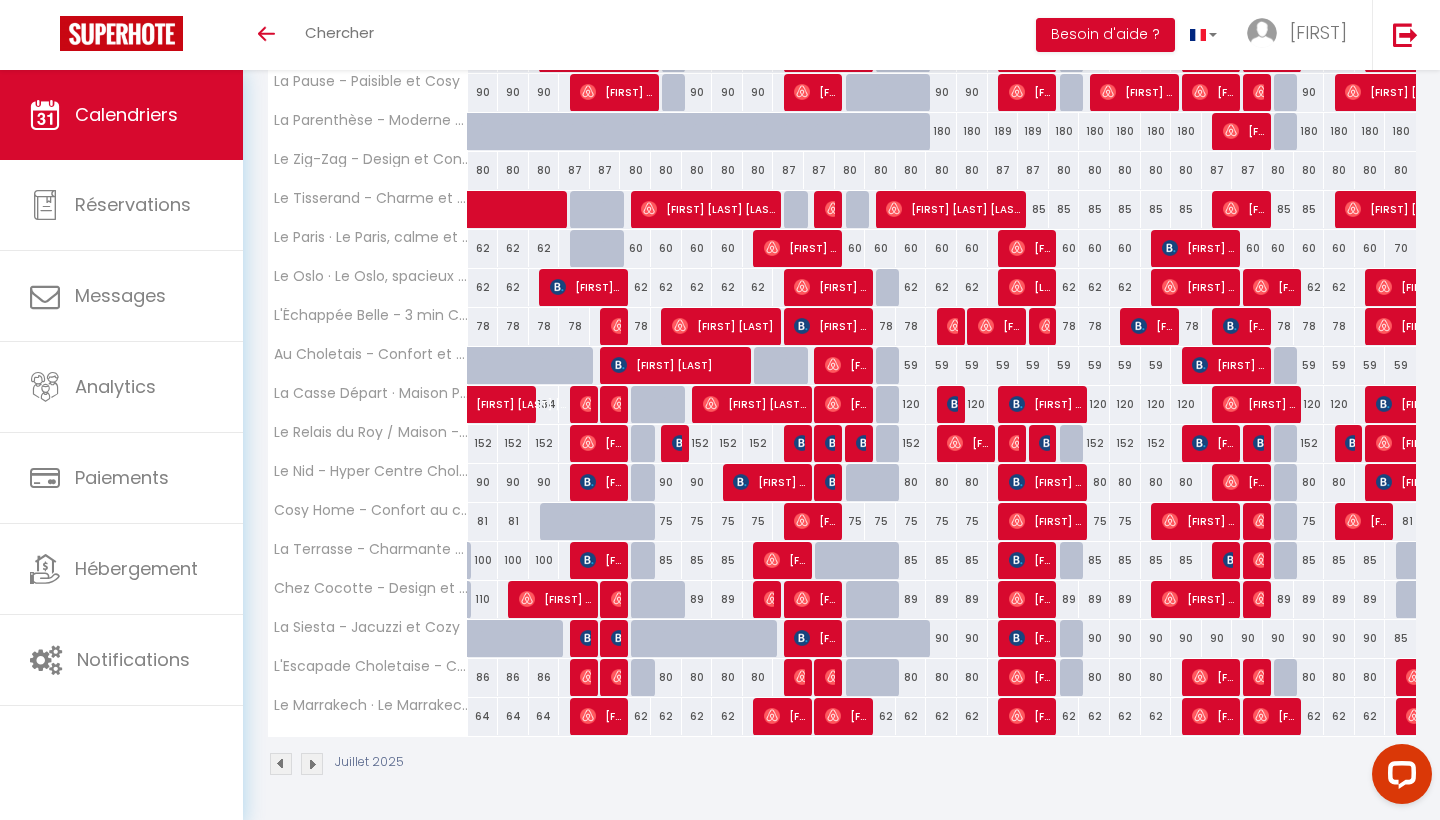 scroll, scrollTop: 614, scrollLeft: 0, axis: vertical 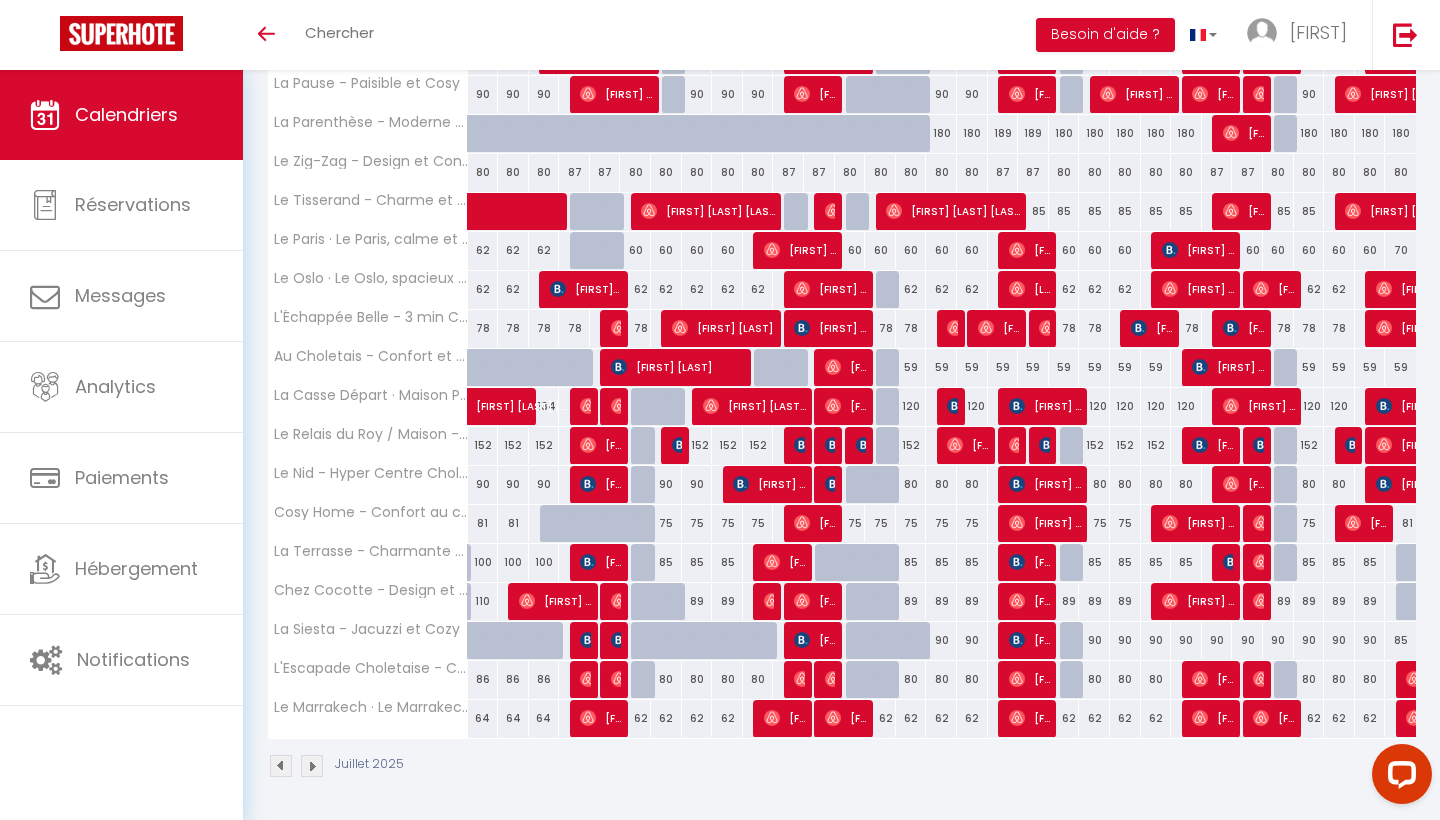 click on "62" at bounding box center [880, 718] 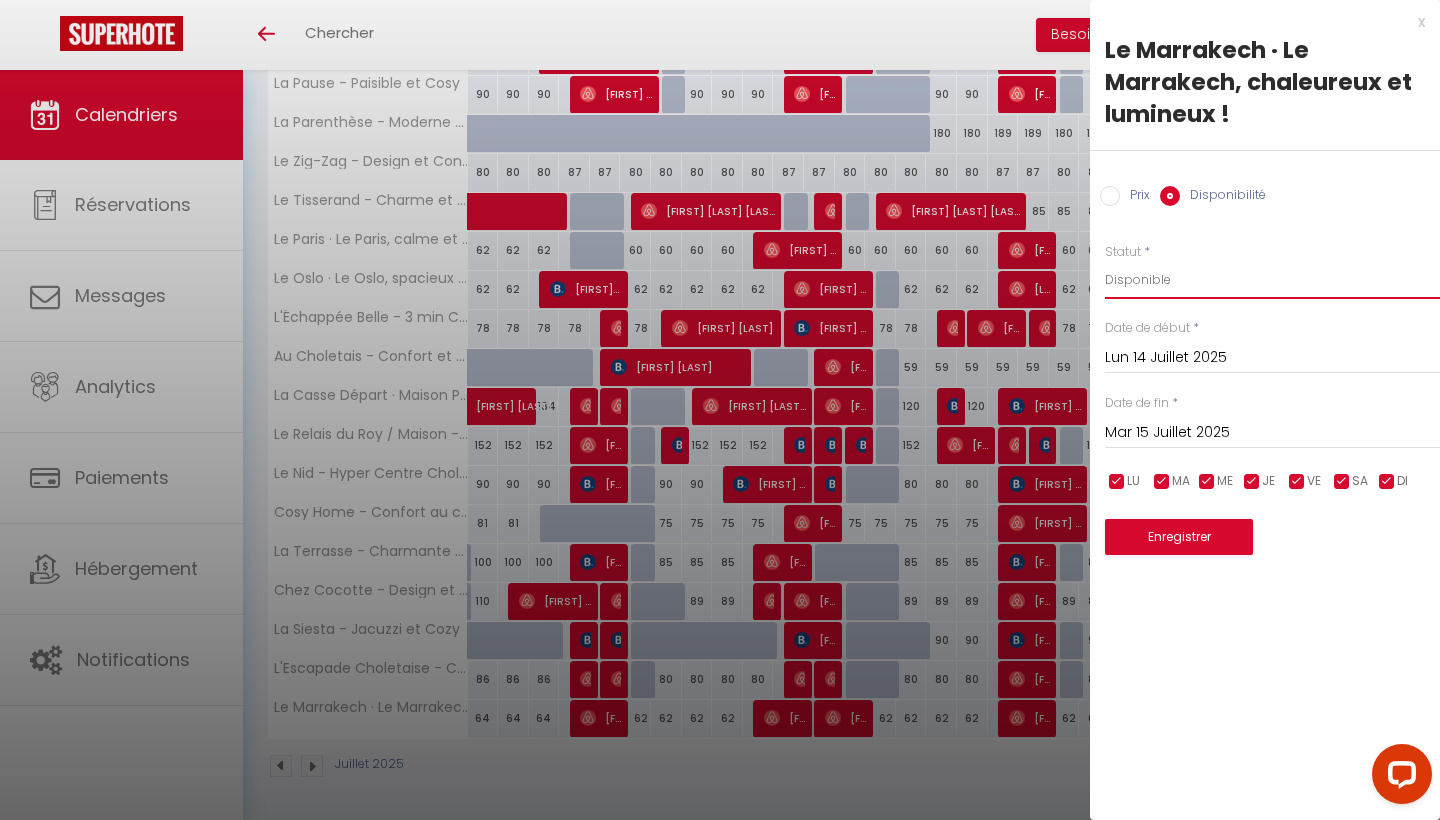 select on "0" 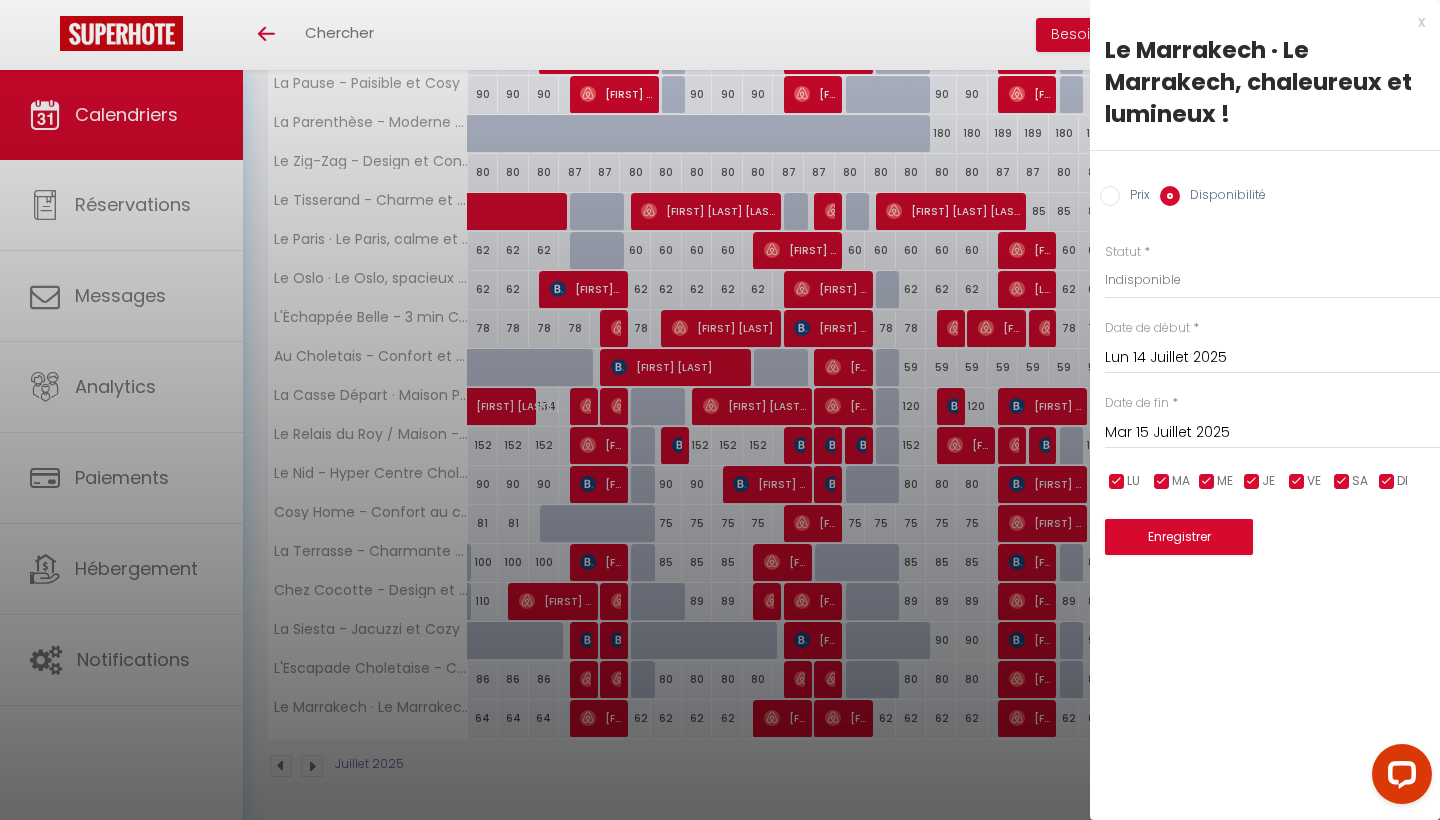 click on "Enregistrer" at bounding box center [1179, 537] 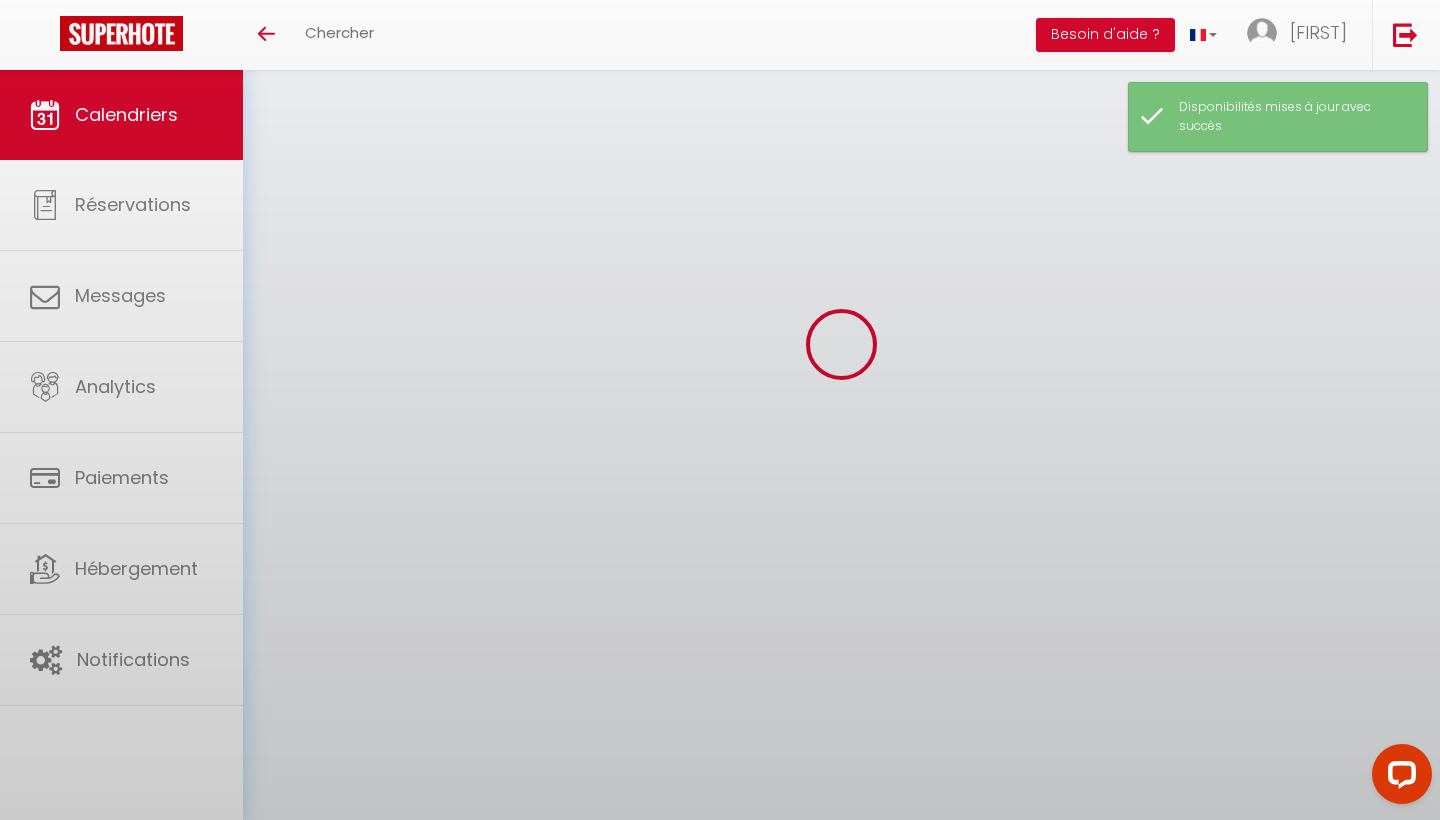 scroll, scrollTop: 70, scrollLeft: 0, axis: vertical 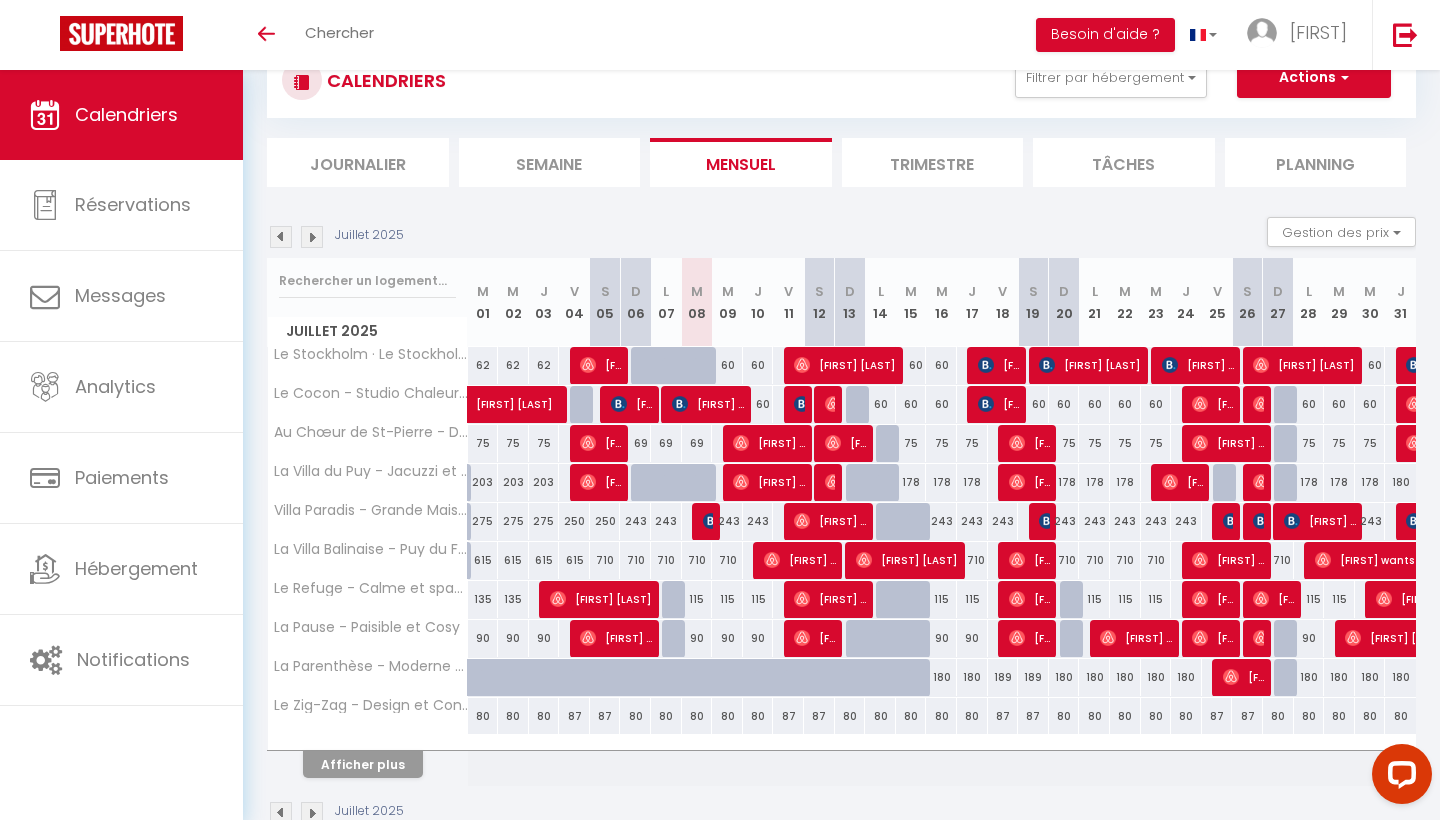 click on "Afficher plus" at bounding box center (363, 764) 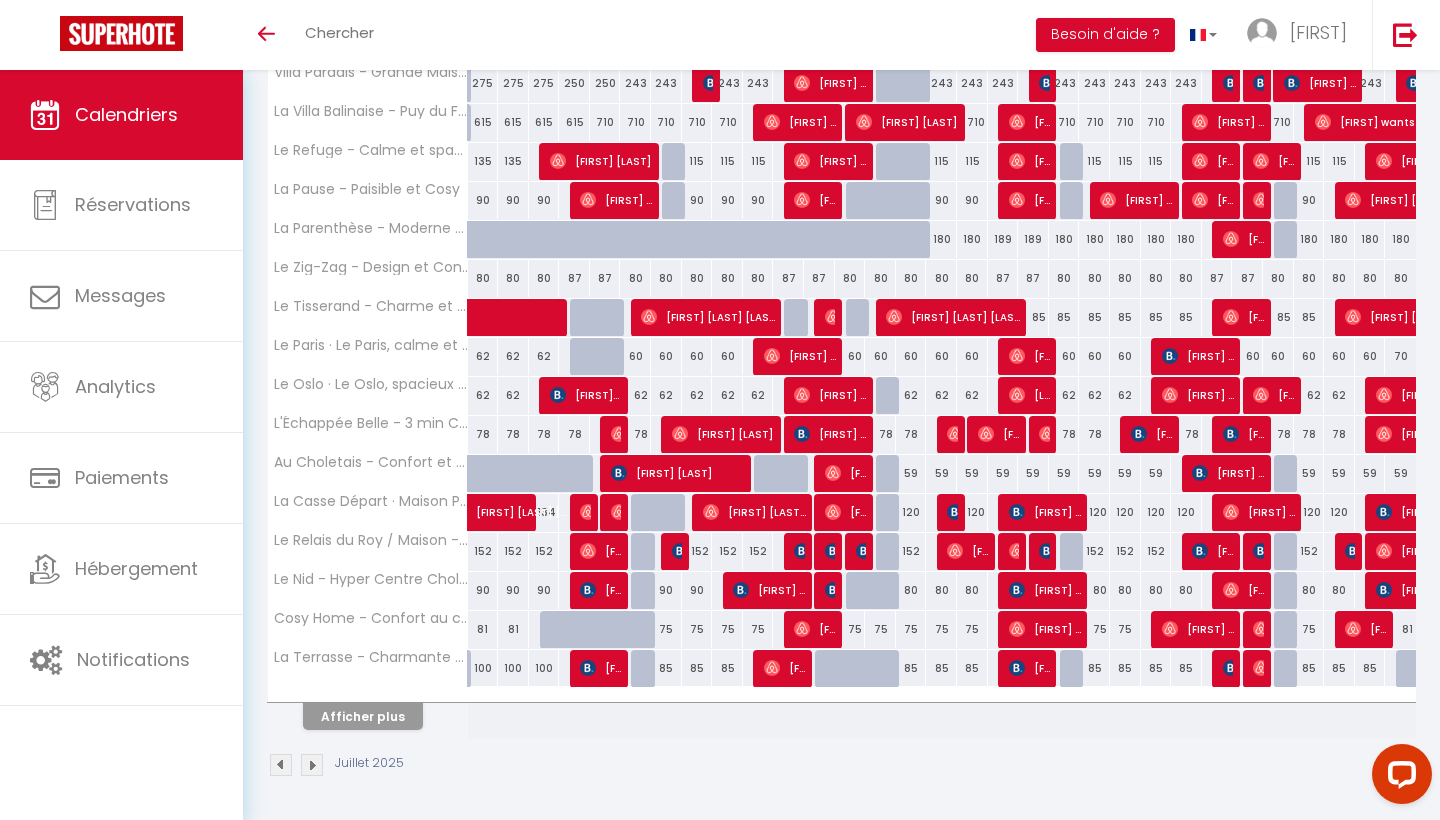 scroll, scrollTop: 507, scrollLeft: 0, axis: vertical 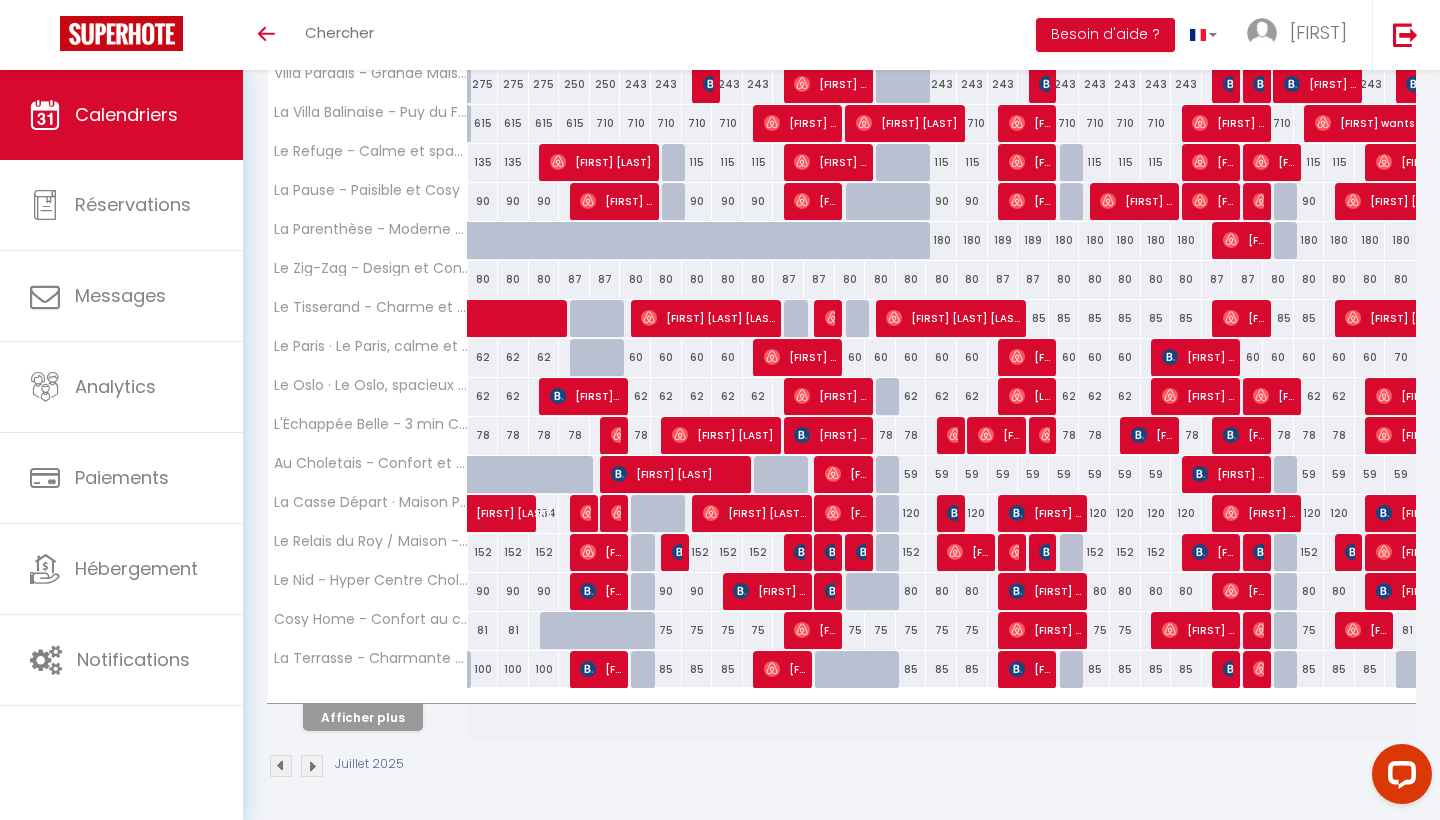 click on "Afficher plus" at bounding box center (363, 717) 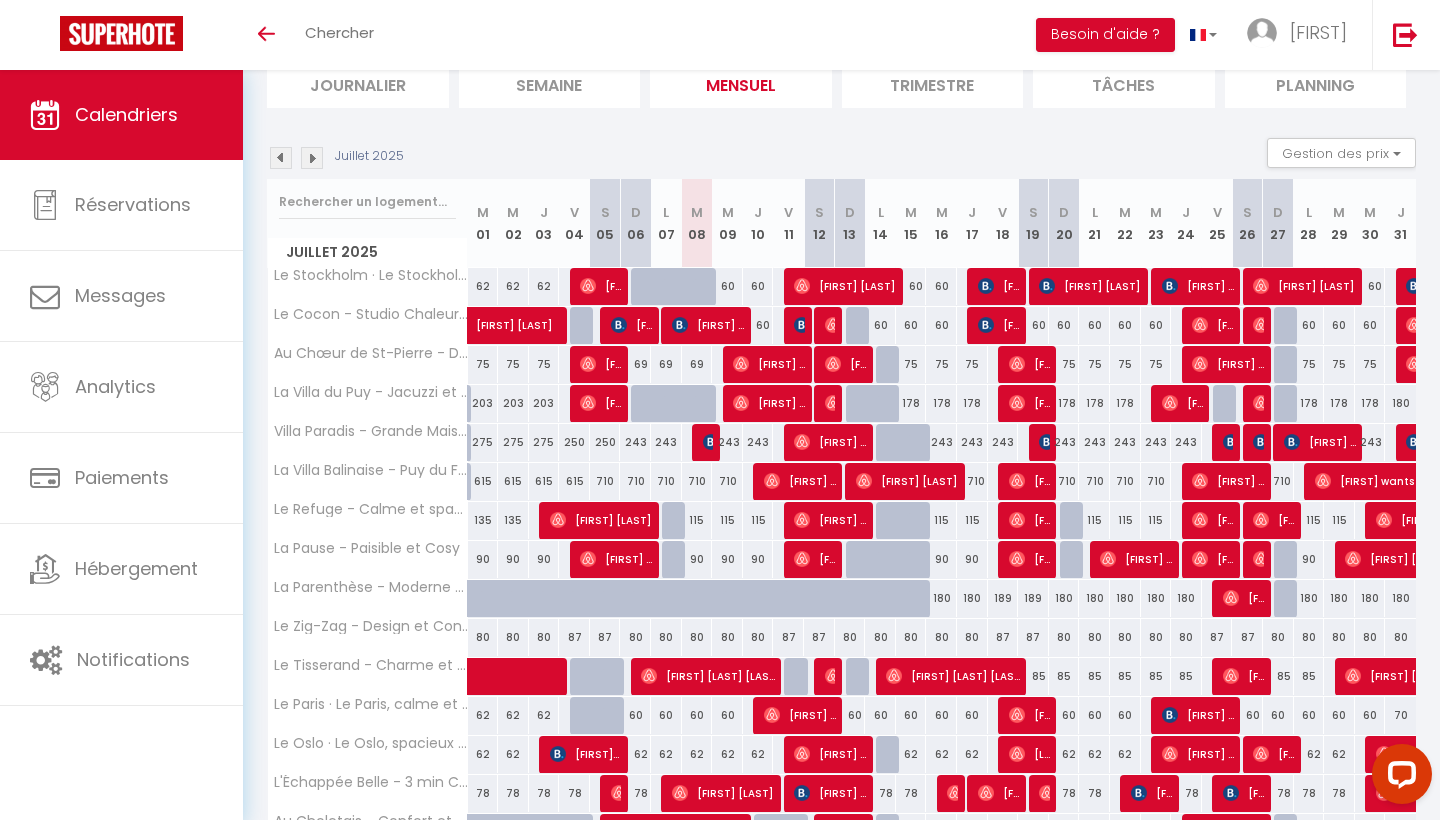 scroll, scrollTop: 139, scrollLeft: 0, axis: vertical 